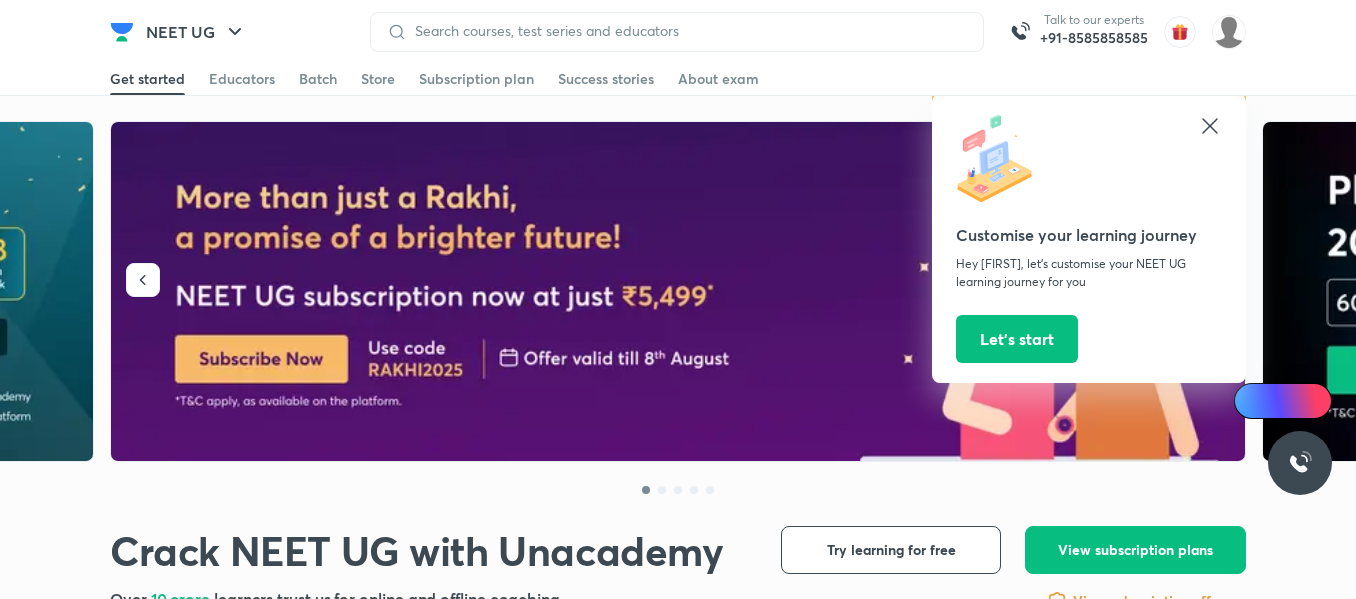 scroll, scrollTop: 0, scrollLeft: 0, axis: both 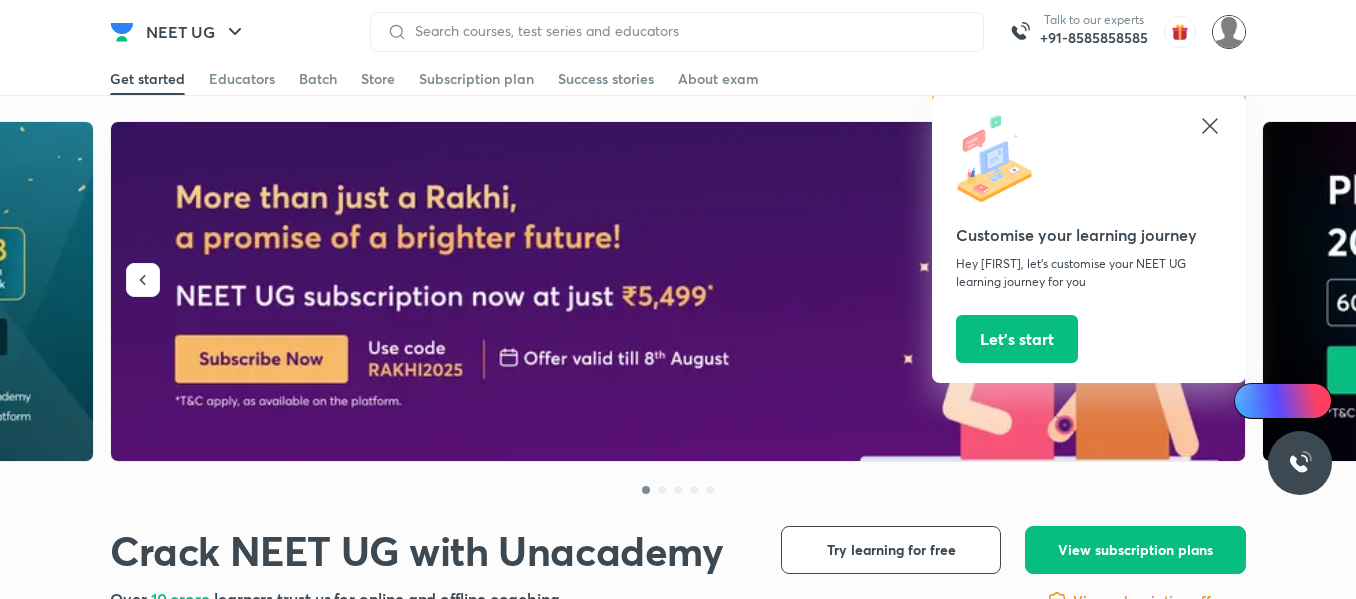 click at bounding box center (1229, 32) 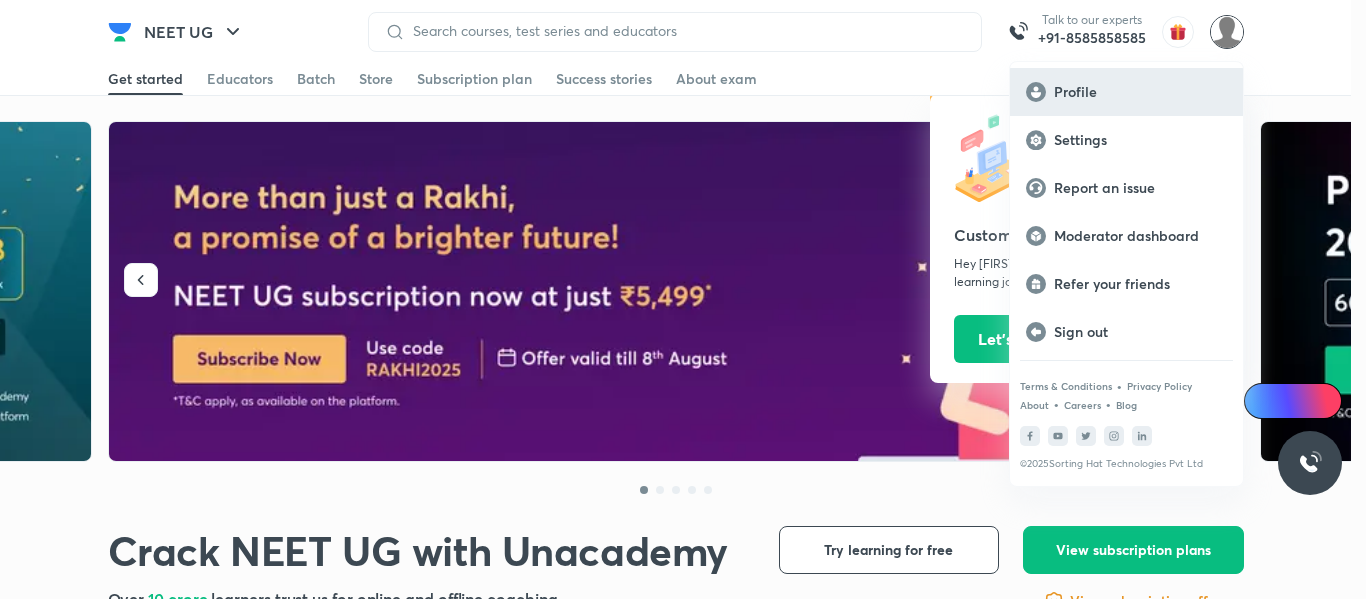click on "Profile" at bounding box center [1126, 92] 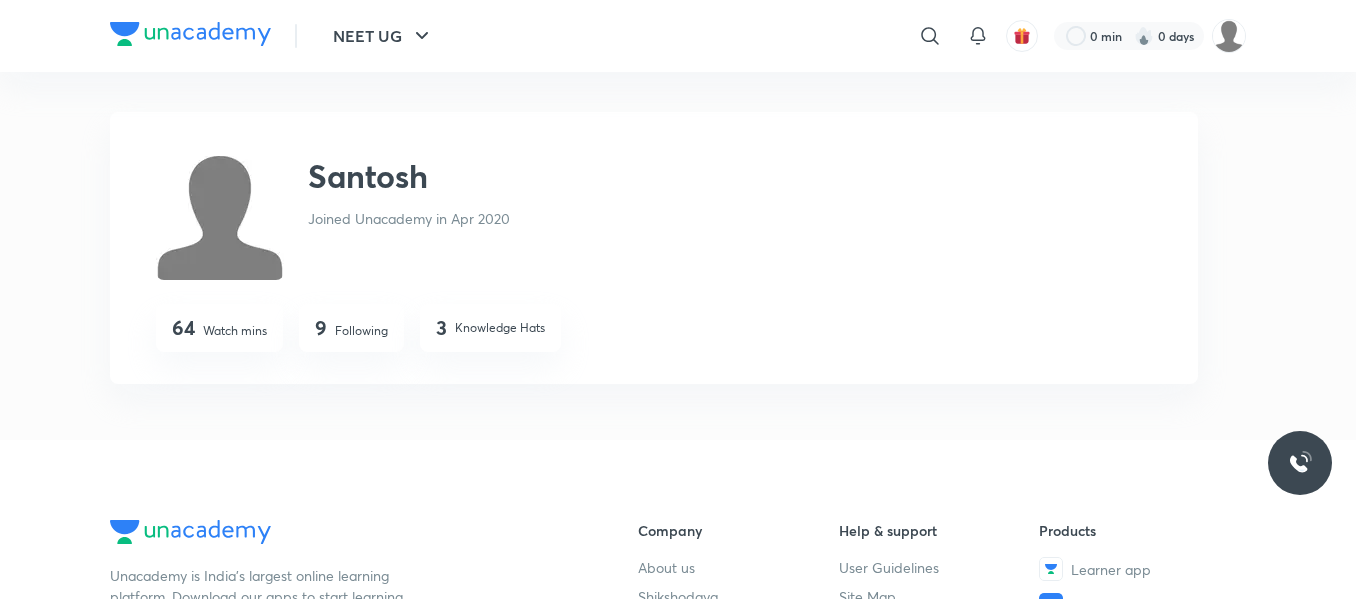 click at bounding box center [190, 34] 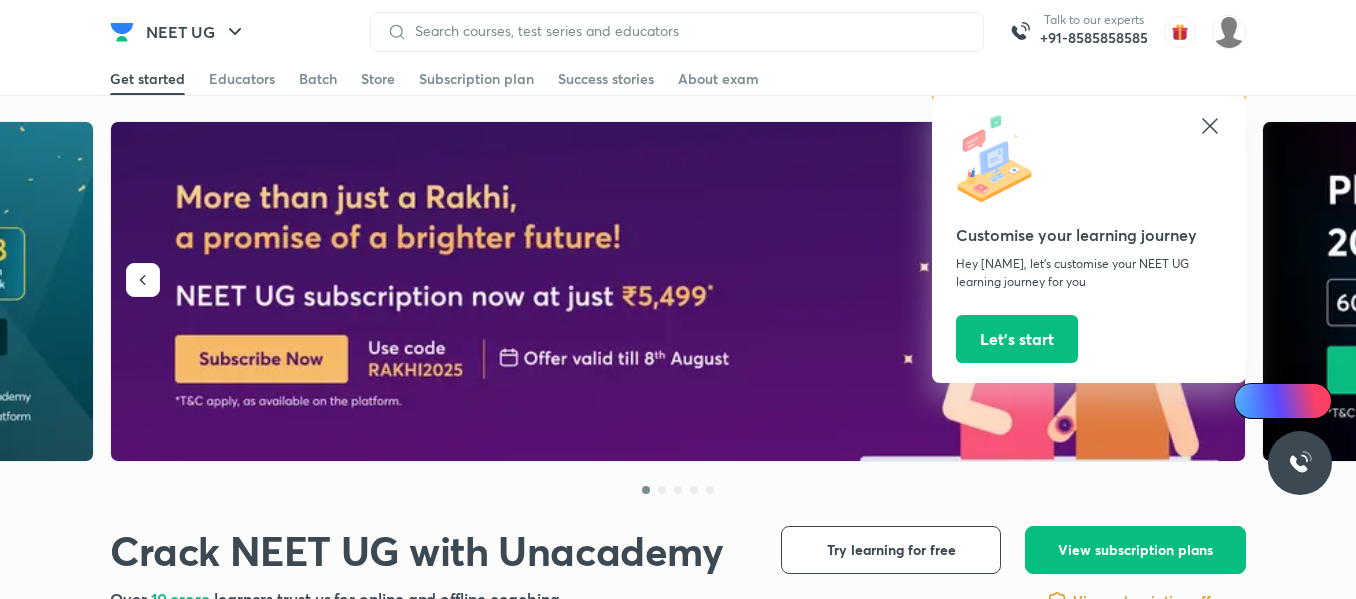 scroll, scrollTop: 0, scrollLeft: 0, axis: both 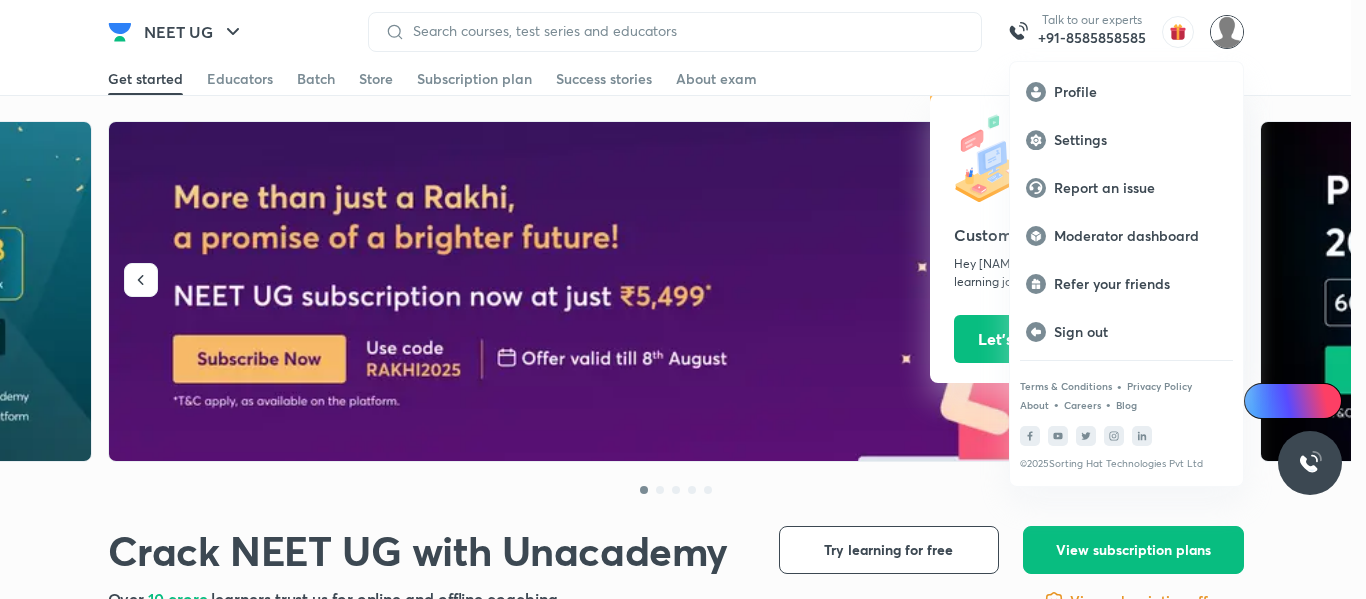 click at bounding box center [683, 299] 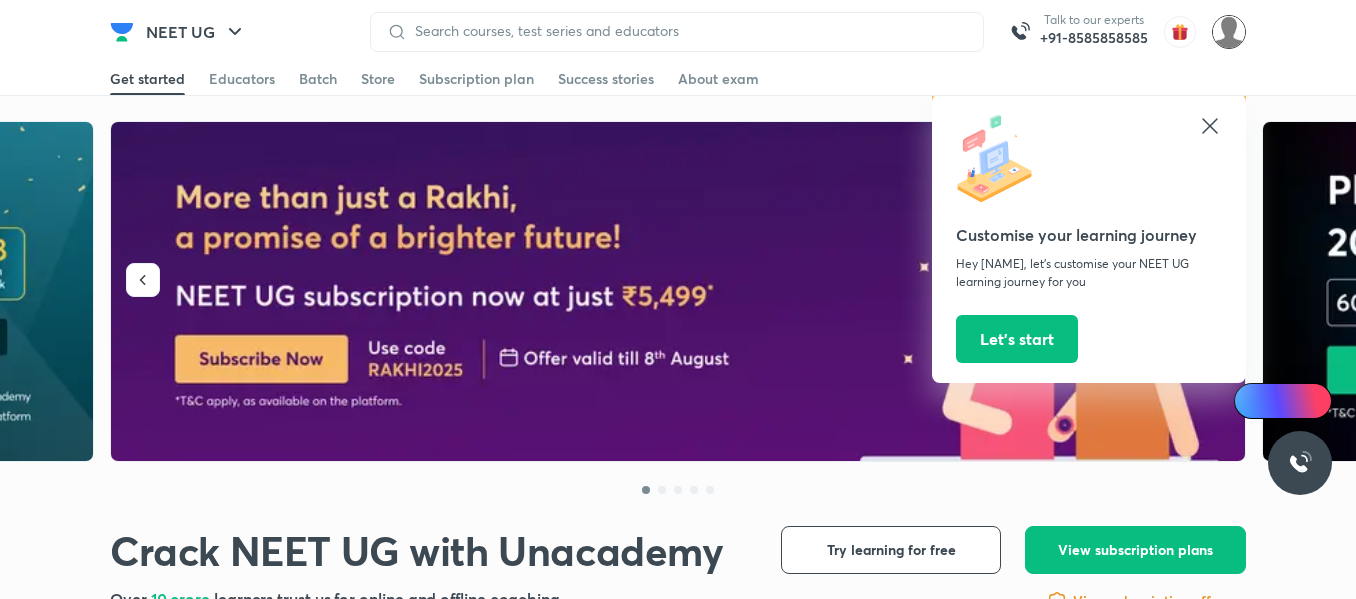 click at bounding box center [1229, 32] 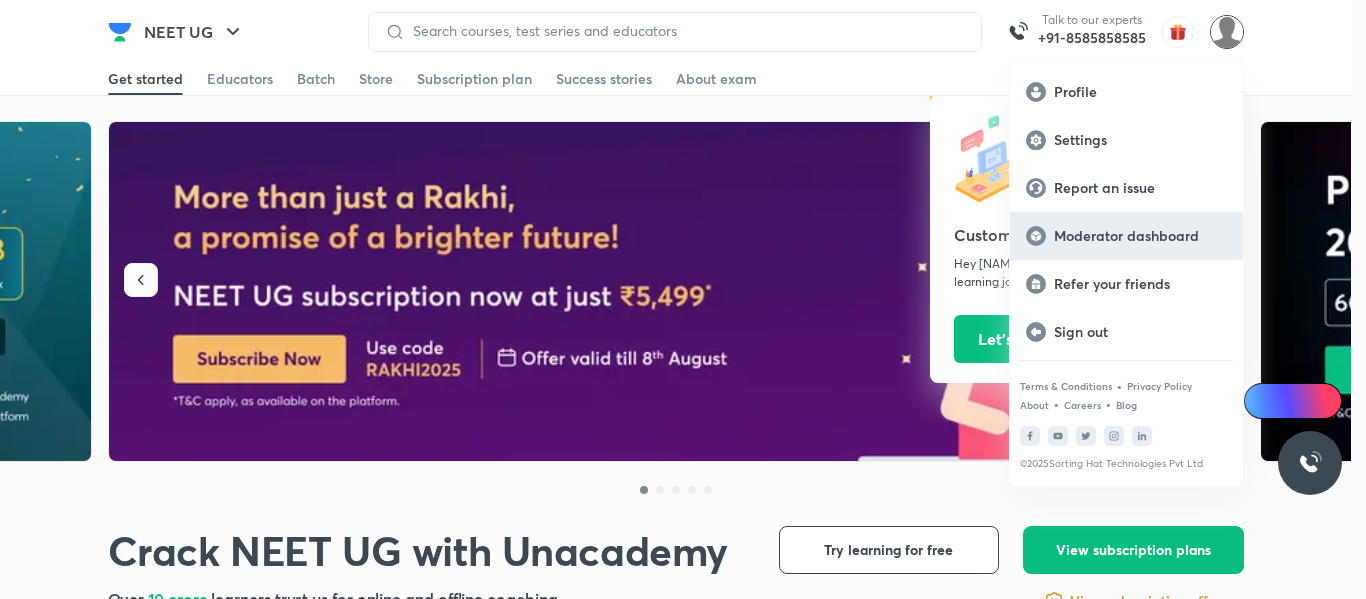 click on "Moderator dashboard" at bounding box center (1140, 236) 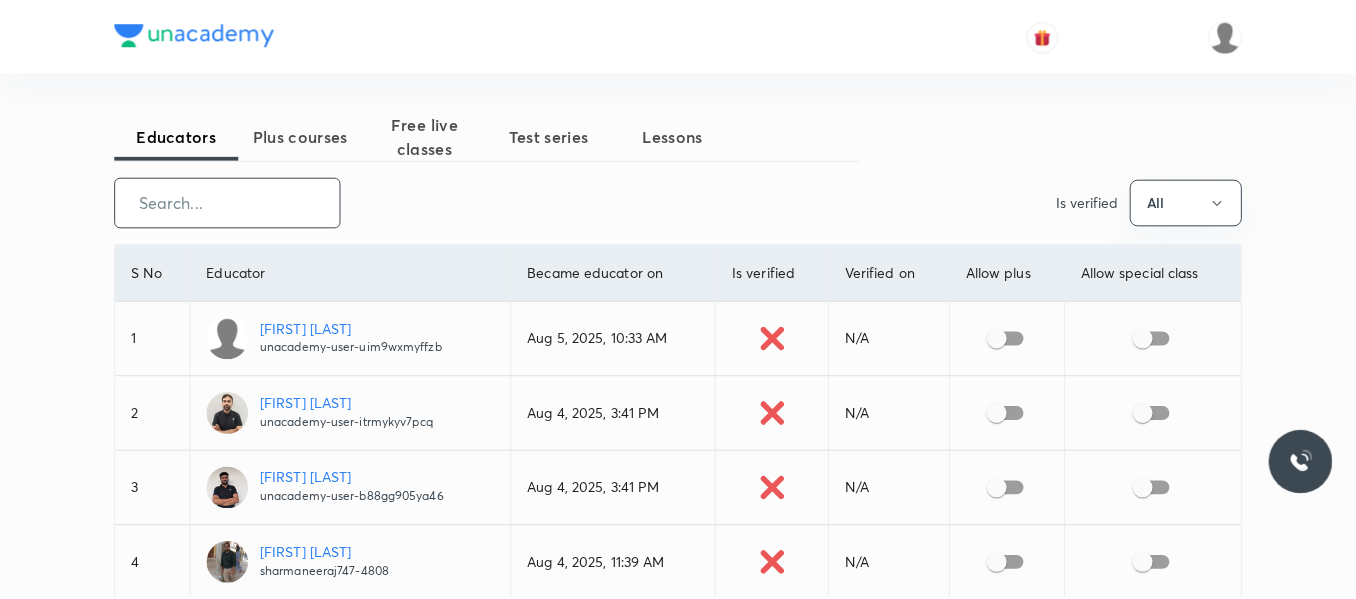 scroll, scrollTop: 0, scrollLeft: 0, axis: both 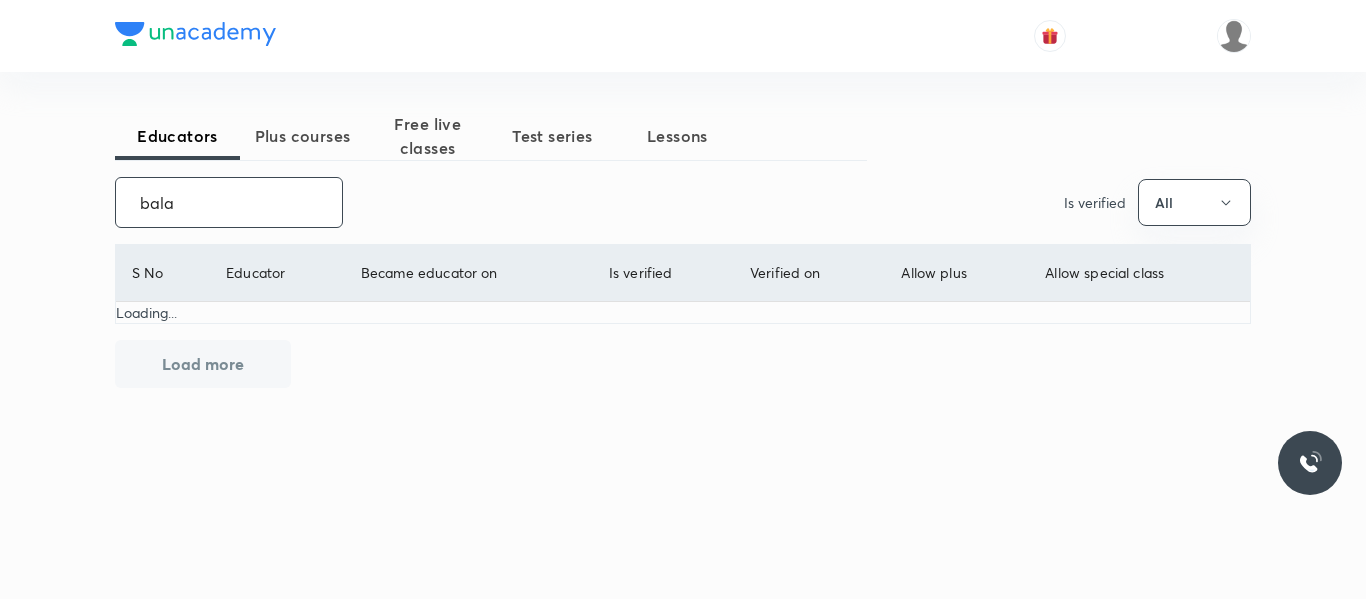 click on "bala" at bounding box center (229, 202) 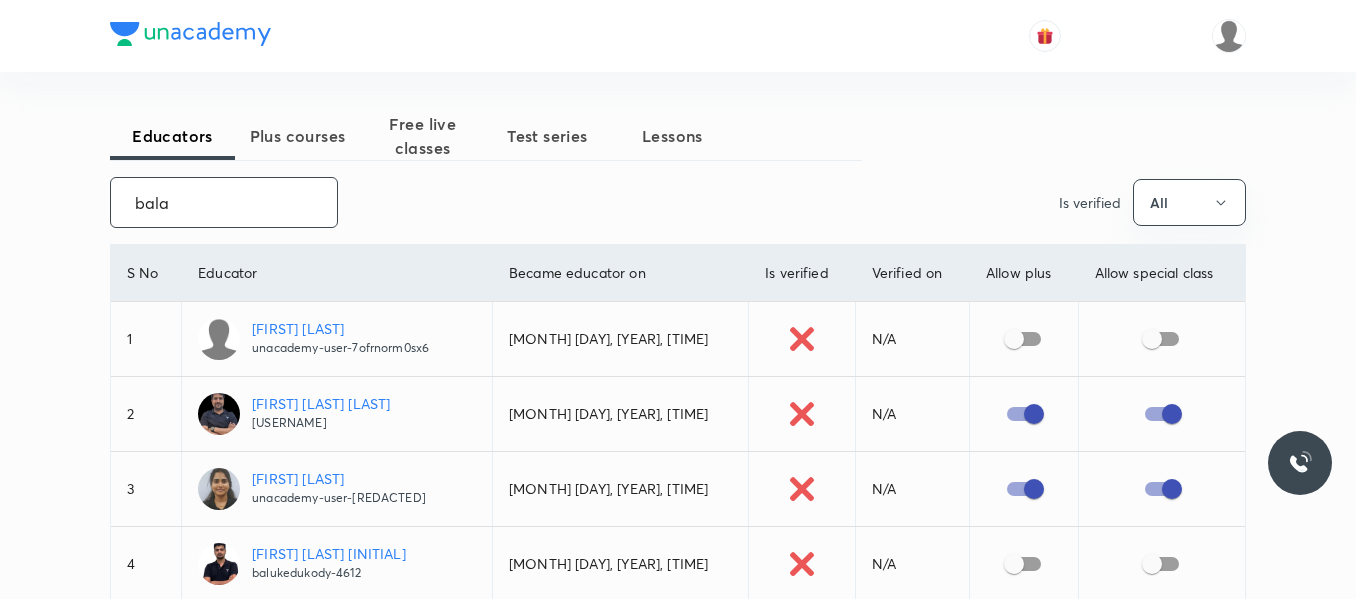 drag, startPoint x: 195, startPoint y: 199, endPoint x: 124, endPoint y: 197, distance: 71.02816 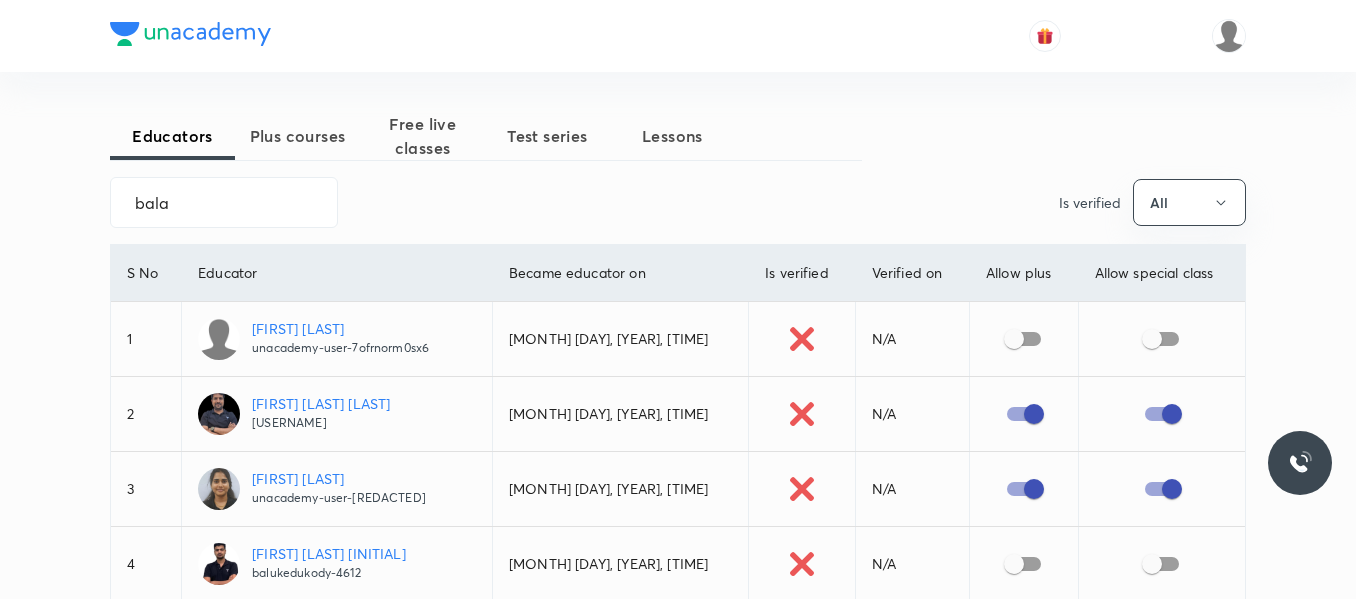 click on "[USERNAME]" at bounding box center (321, 423) 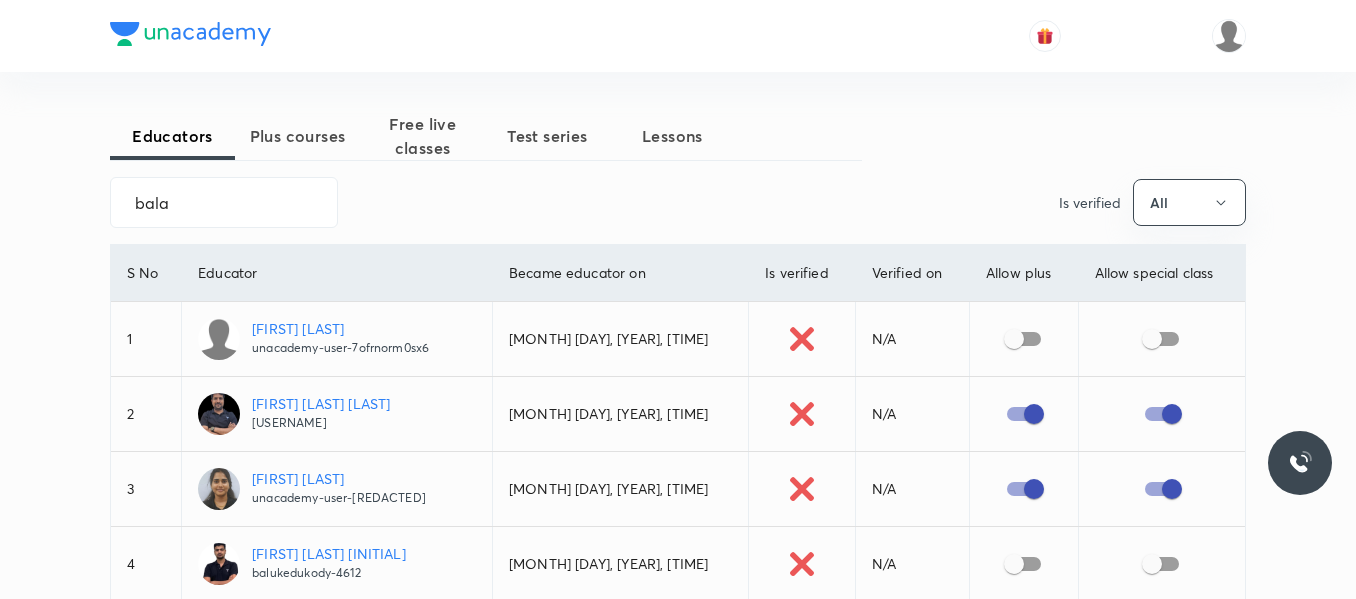 drag, startPoint x: 423, startPoint y: 438, endPoint x: 252, endPoint y: 433, distance: 171.07309 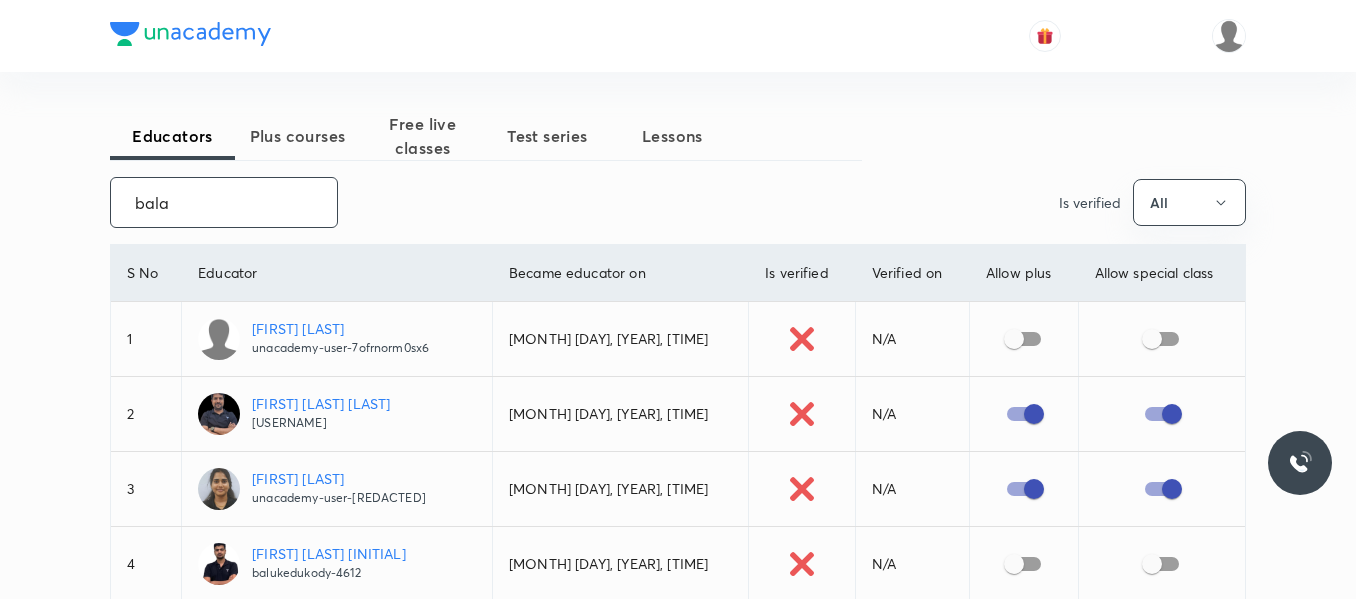 drag, startPoint x: 240, startPoint y: 207, endPoint x: 57, endPoint y: 203, distance: 183.04372 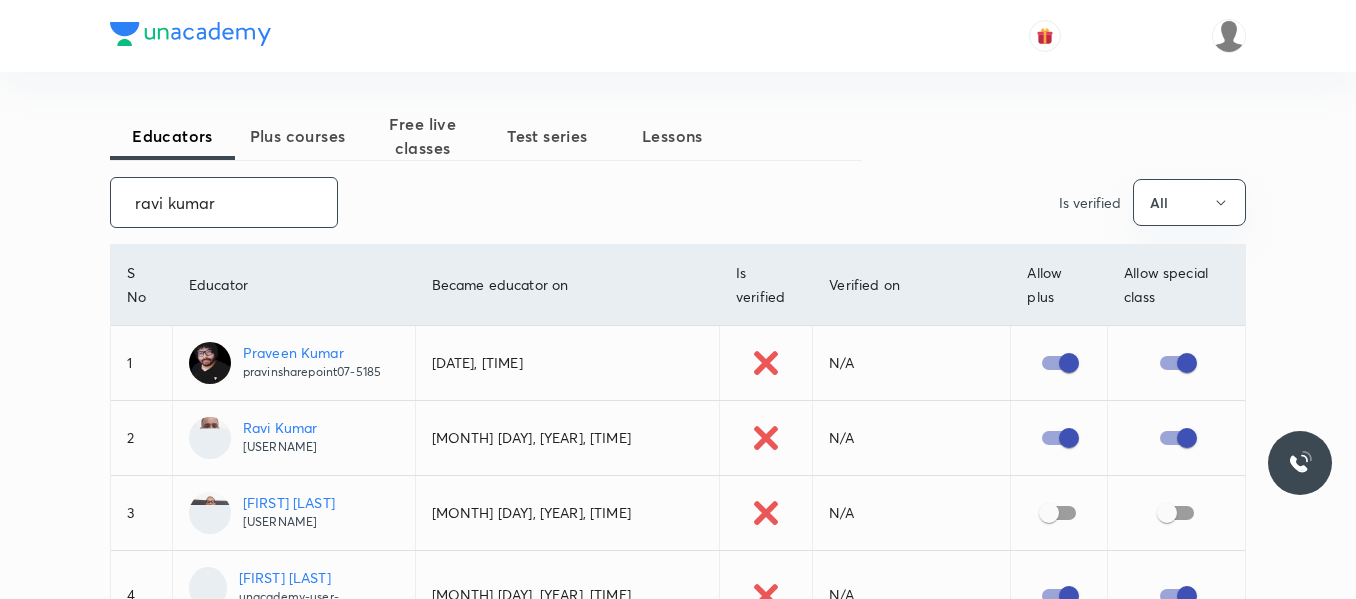 scroll, scrollTop: 100, scrollLeft: 0, axis: vertical 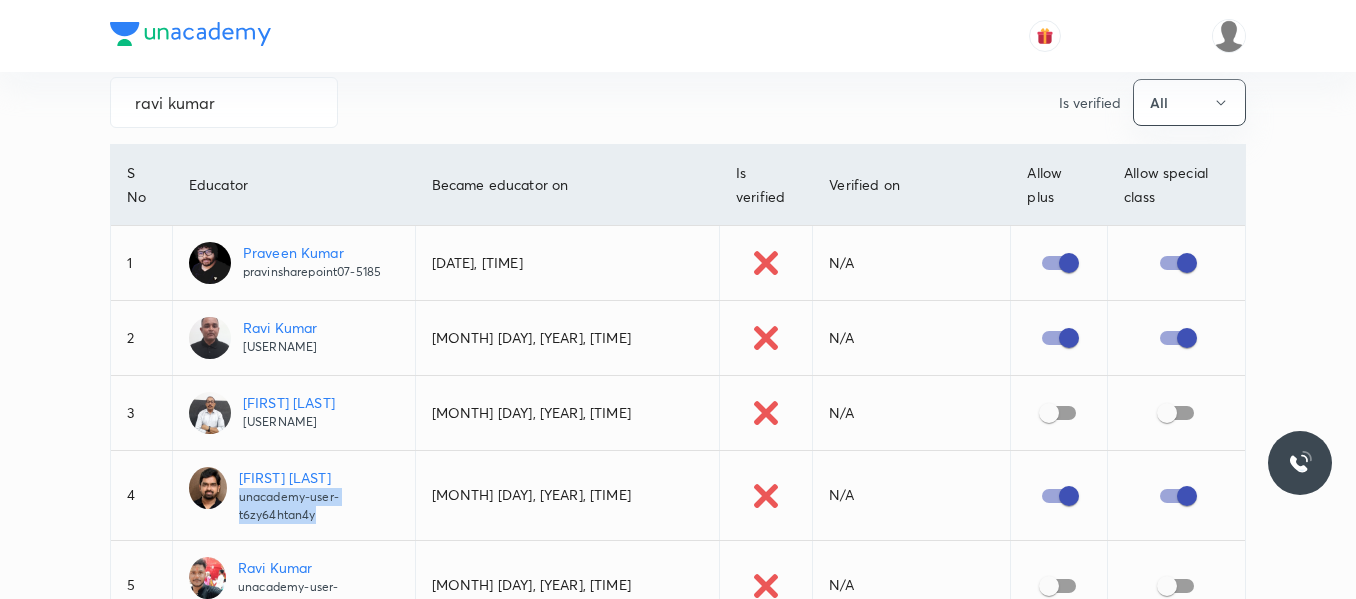 drag, startPoint x: 429, startPoint y: 490, endPoint x: 251, endPoint y: 490, distance: 178 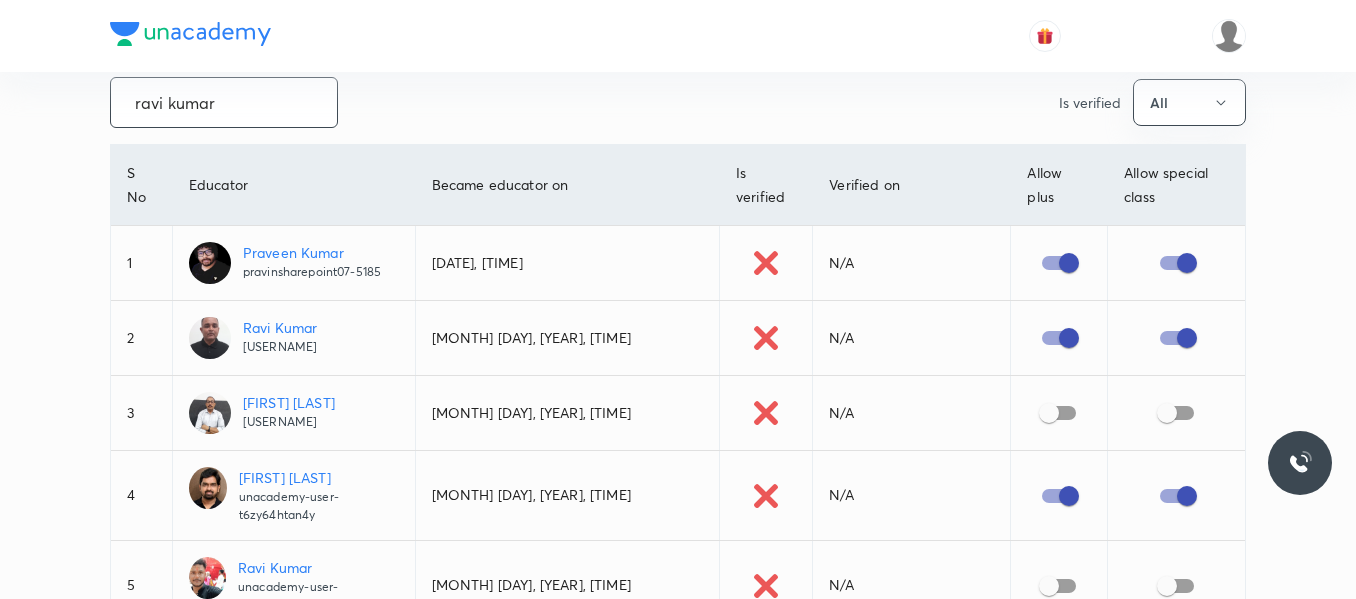 drag, startPoint x: 269, startPoint y: 110, endPoint x: 146, endPoint y: 110, distance: 123 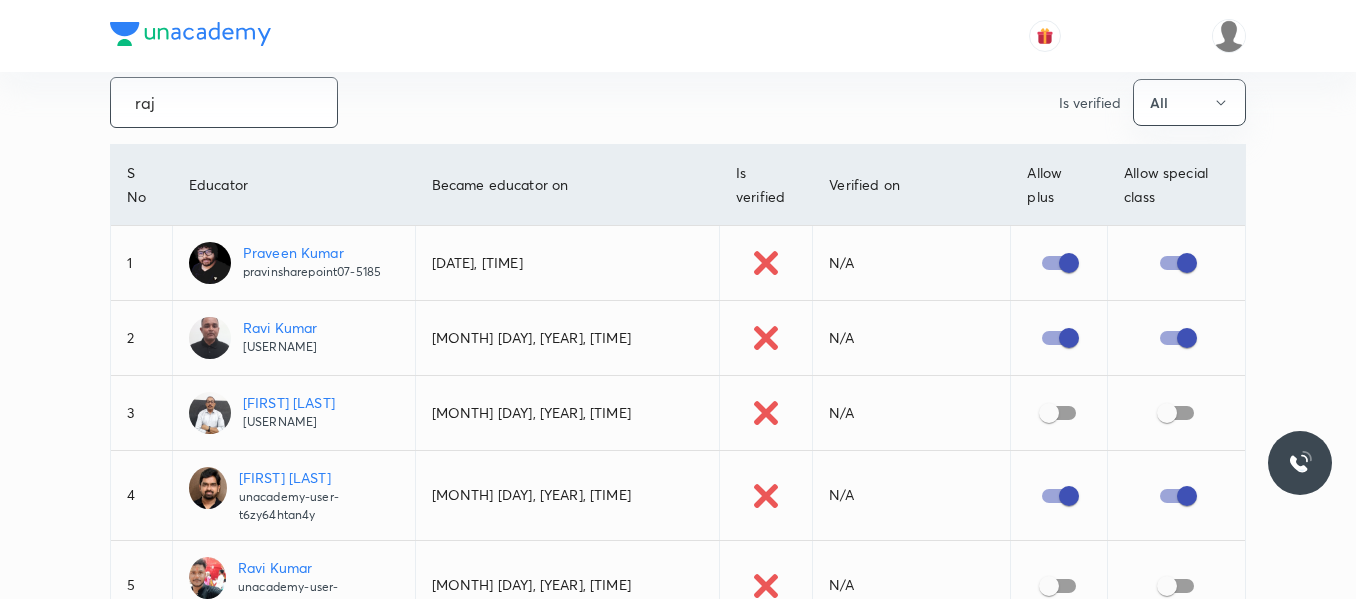 scroll, scrollTop: 0, scrollLeft: 0, axis: both 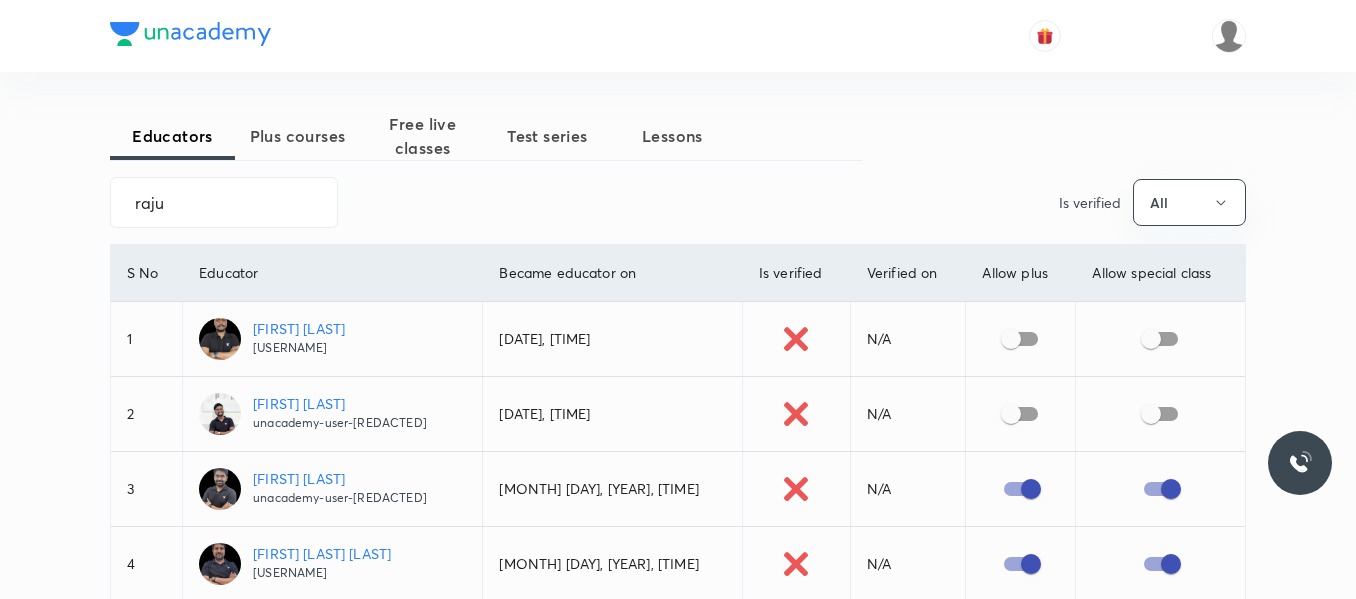 drag, startPoint x: 432, startPoint y: 511, endPoint x: 255, endPoint y: 505, distance: 177.10167 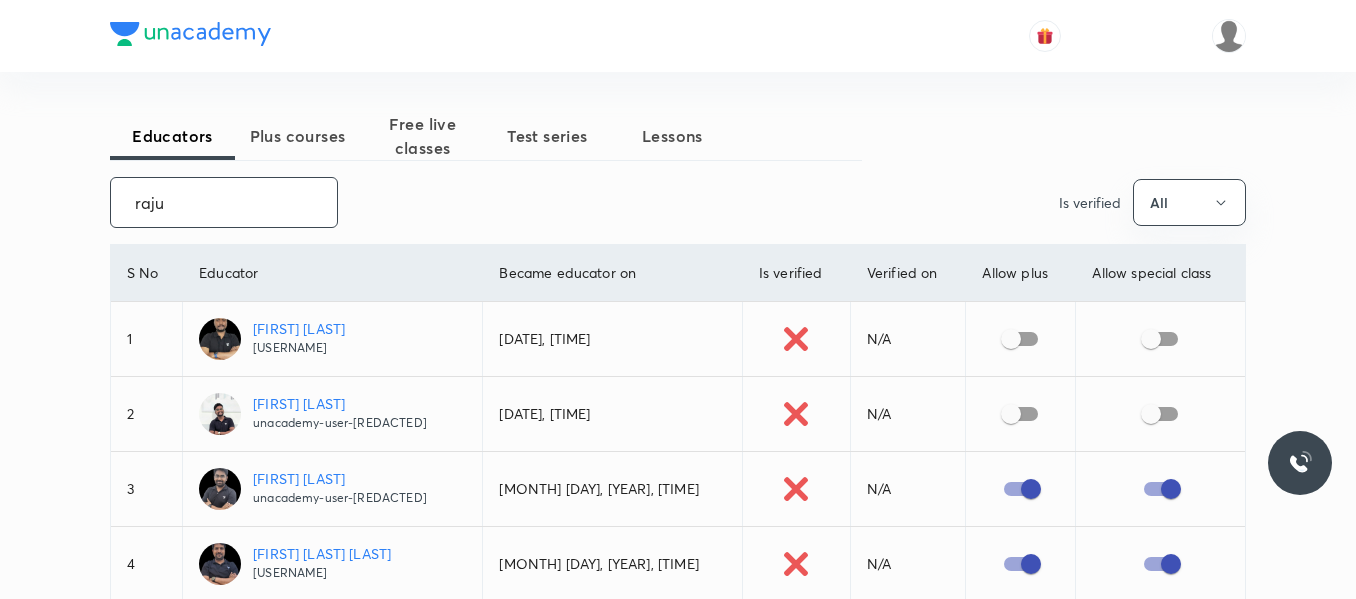 drag, startPoint x: 288, startPoint y: 199, endPoint x: 143, endPoint y: 216, distance: 145.99315 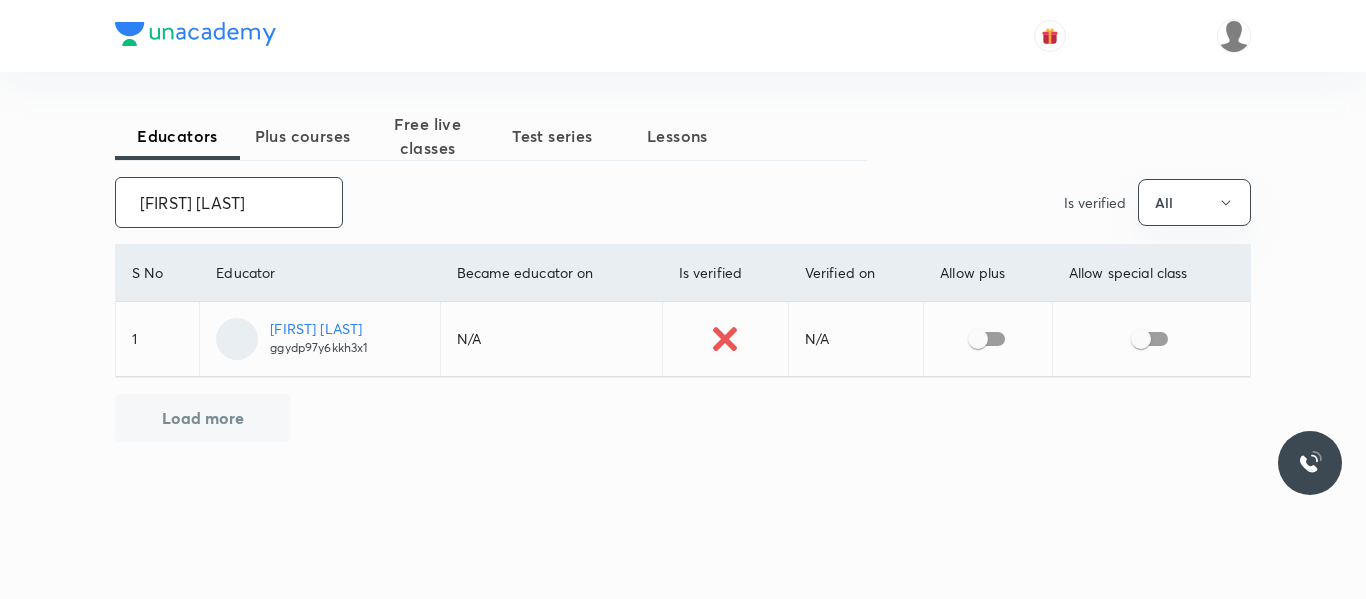 drag, startPoint x: 240, startPoint y: 206, endPoint x: 0, endPoint y: 190, distance: 240.53275 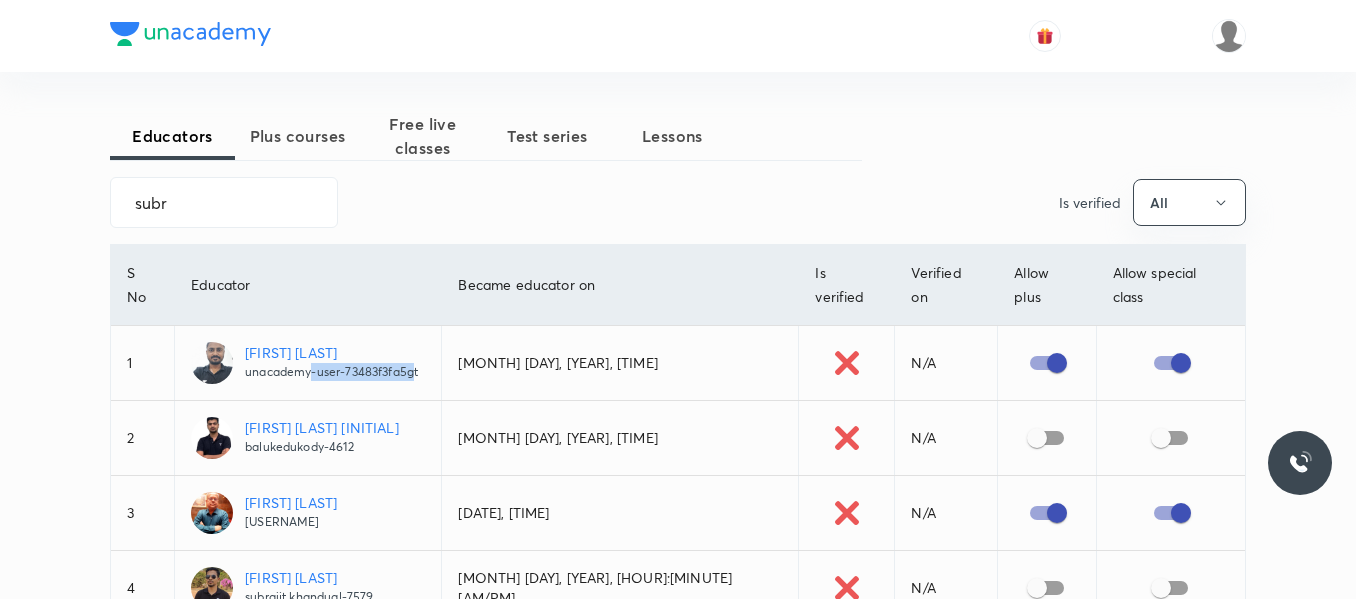 drag, startPoint x: 425, startPoint y: 375, endPoint x: 321, endPoint y: 351, distance: 106.733315 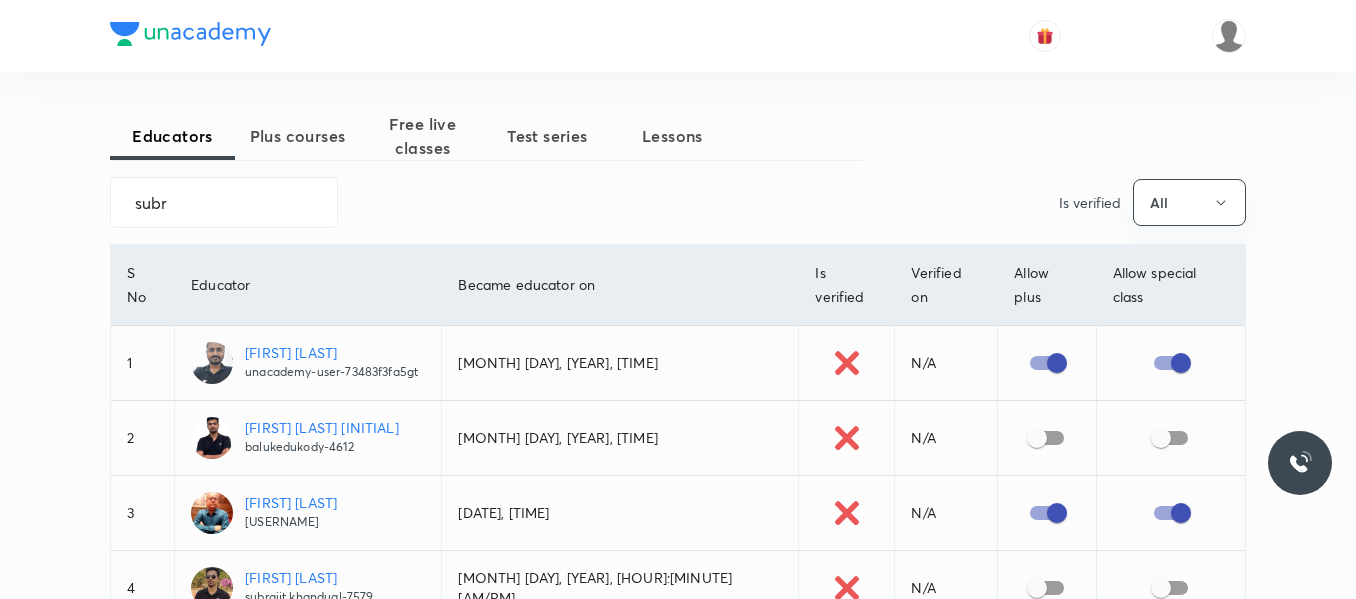 click on "[FIRST] [LAST] [USERNAME]" at bounding box center (308, 363) 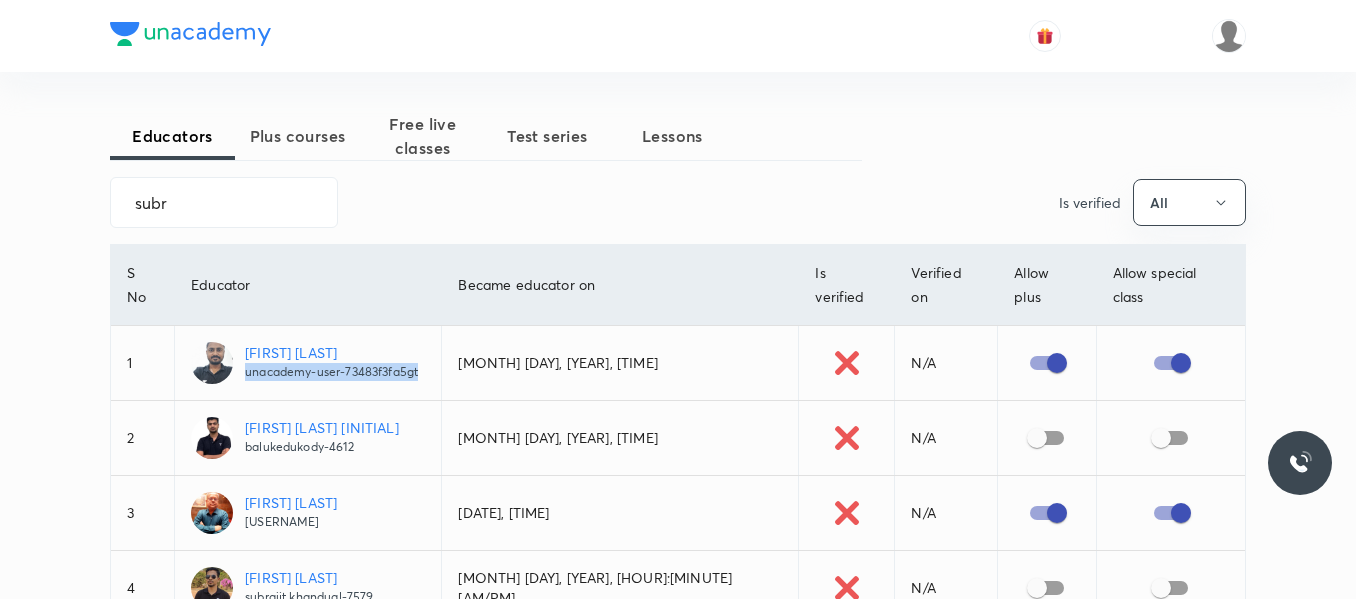 drag, startPoint x: 440, startPoint y: 368, endPoint x: 256, endPoint y: 355, distance: 184.45866 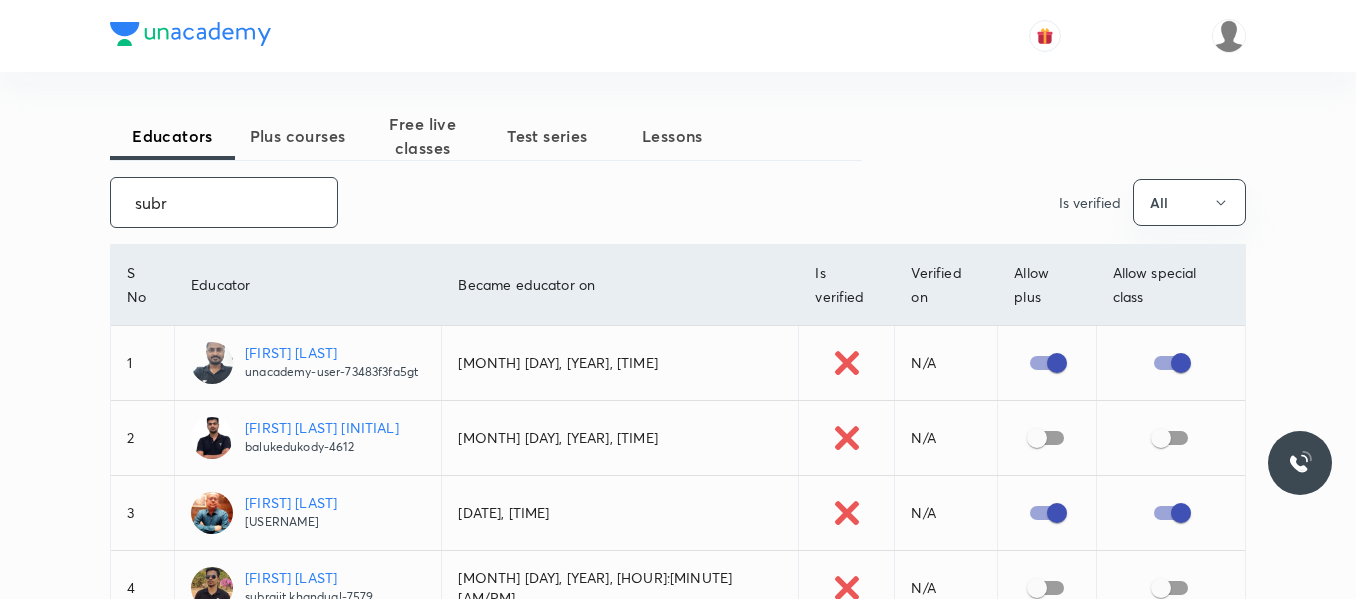 drag, startPoint x: 220, startPoint y: 199, endPoint x: 50, endPoint y: 204, distance: 170.07352 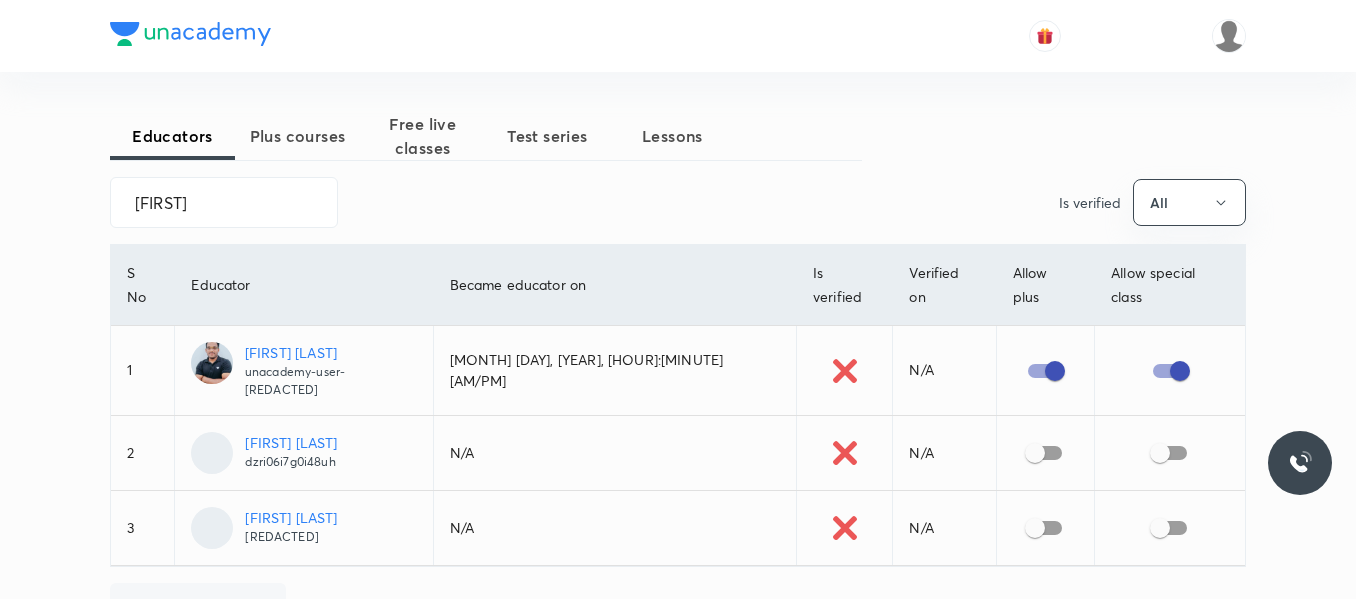 drag, startPoint x: 445, startPoint y: 362, endPoint x: 254, endPoint y: 362, distance: 191 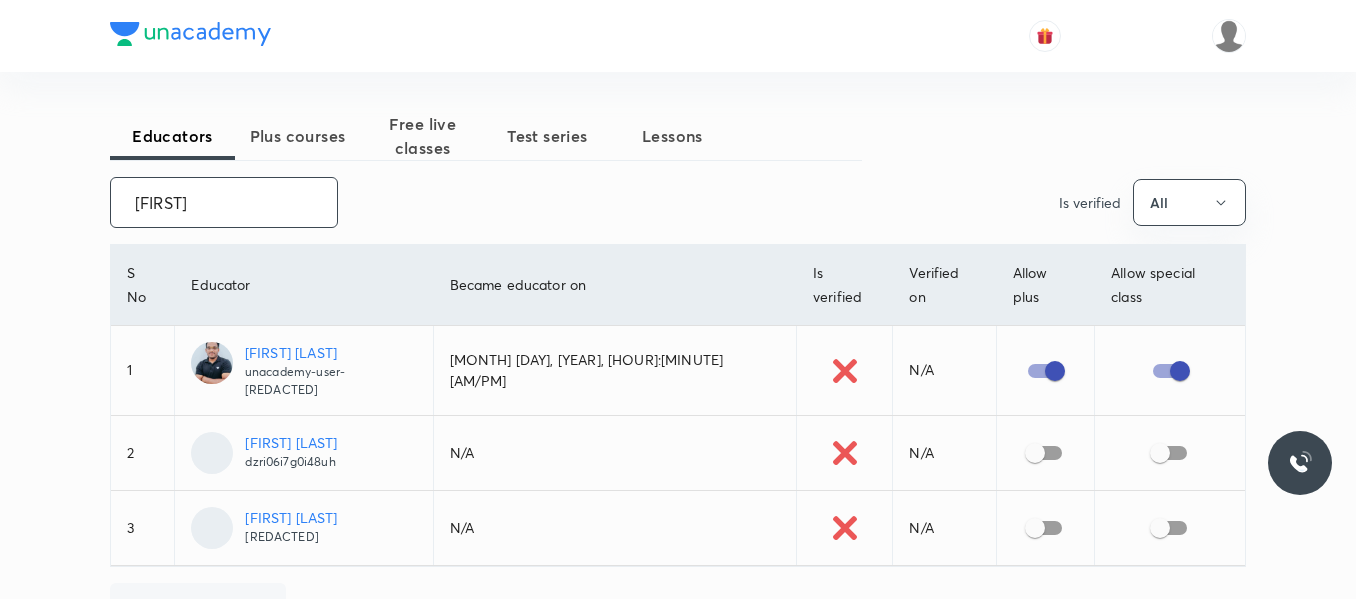 drag, startPoint x: 235, startPoint y: 205, endPoint x: 66, endPoint y: 207, distance: 169.01184 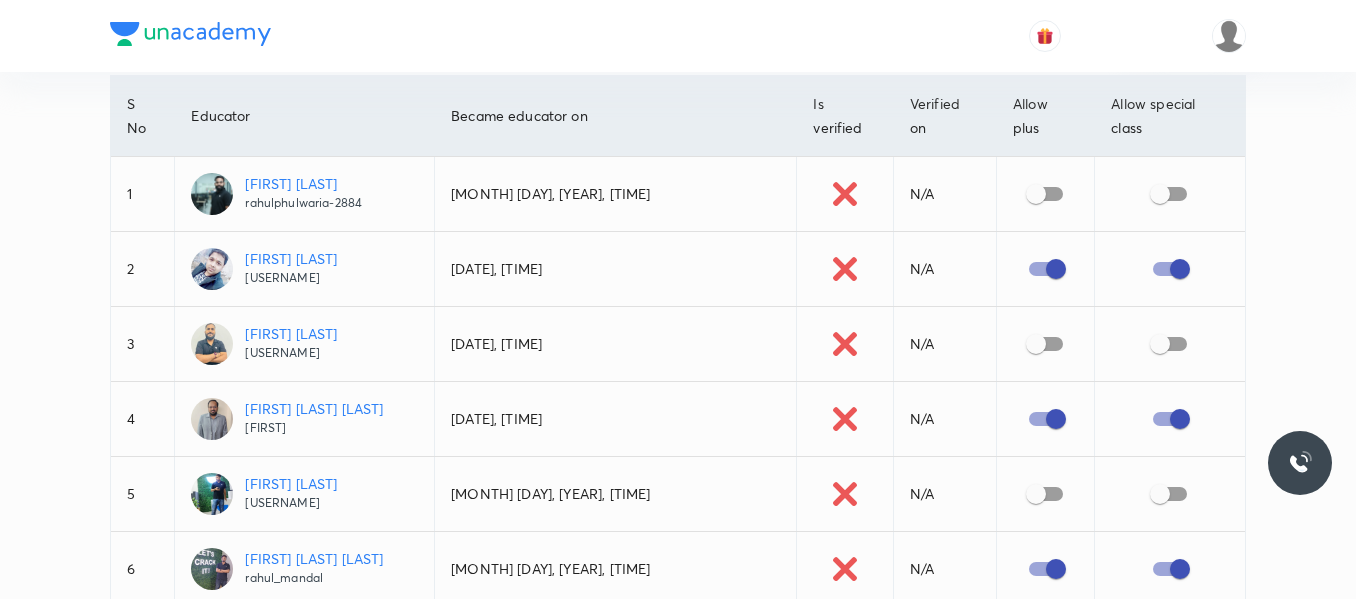 scroll, scrollTop: 200, scrollLeft: 0, axis: vertical 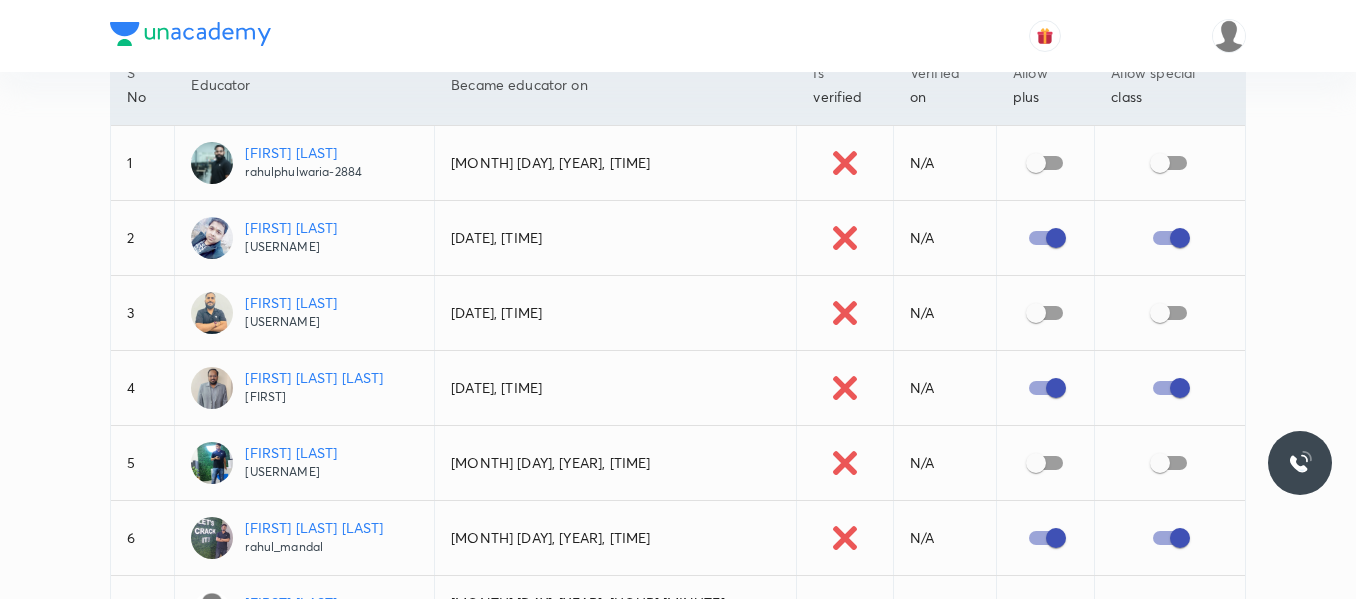 click on "[FIRST] [LAST]" at bounding box center (291, 452) 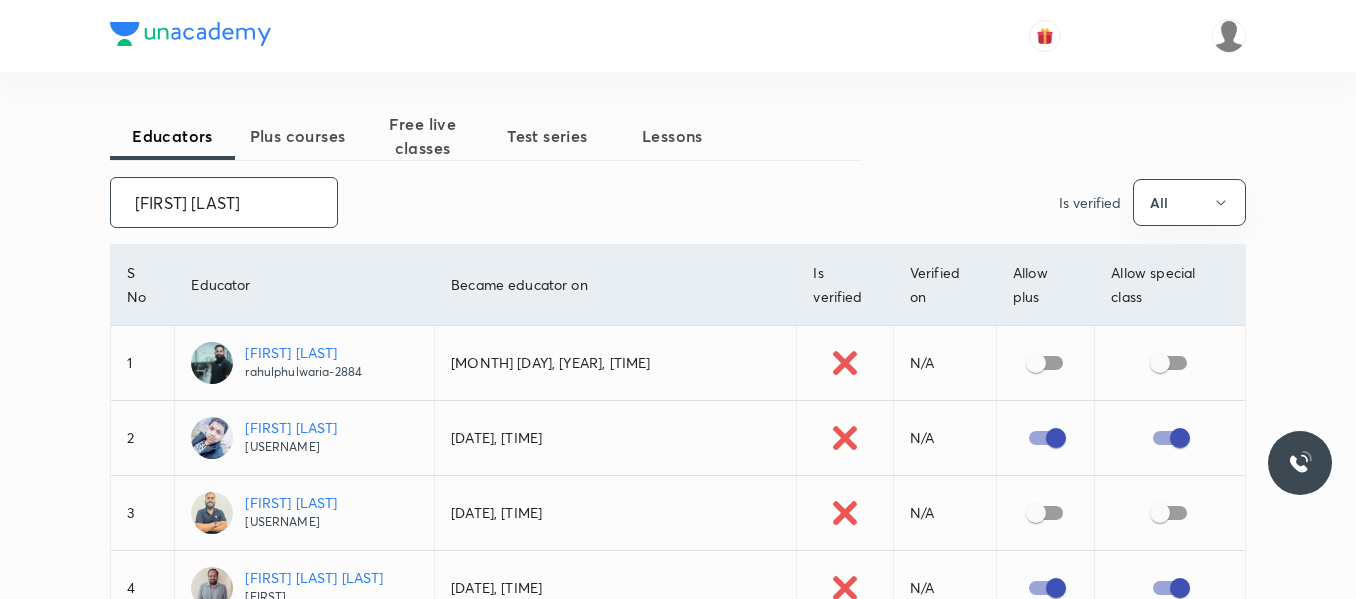 drag, startPoint x: 267, startPoint y: 195, endPoint x: 86, endPoint y: 215, distance: 182.10162 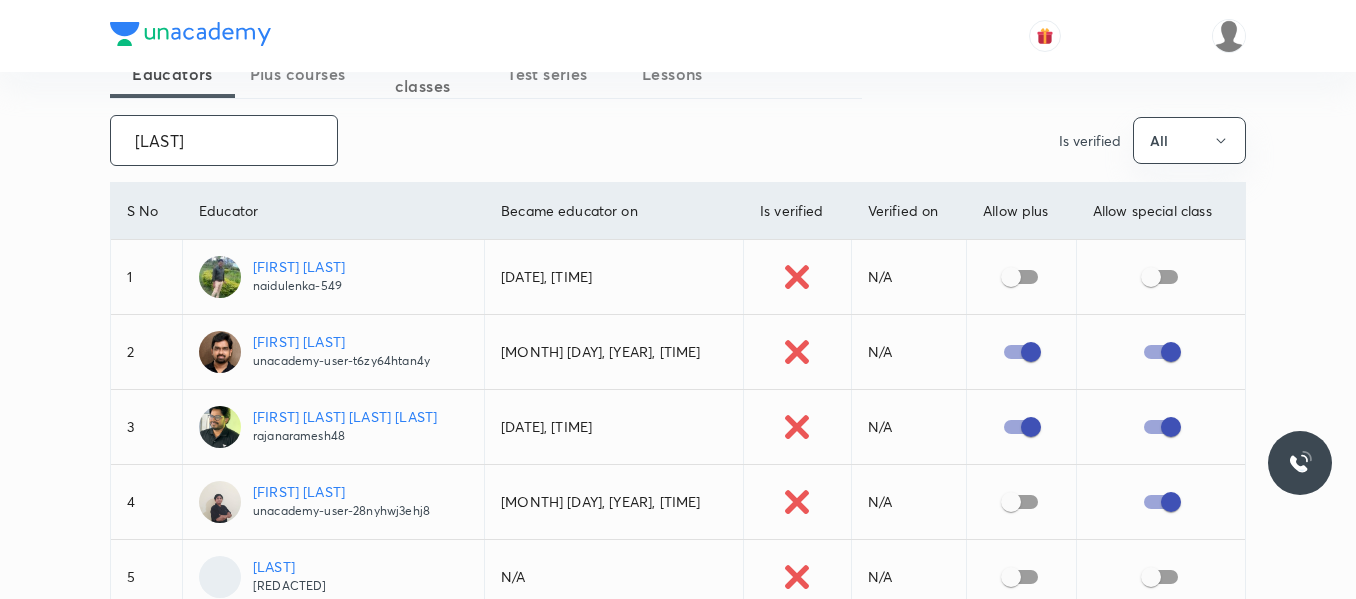 scroll, scrollTop: 0, scrollLeft: 0, axis: both 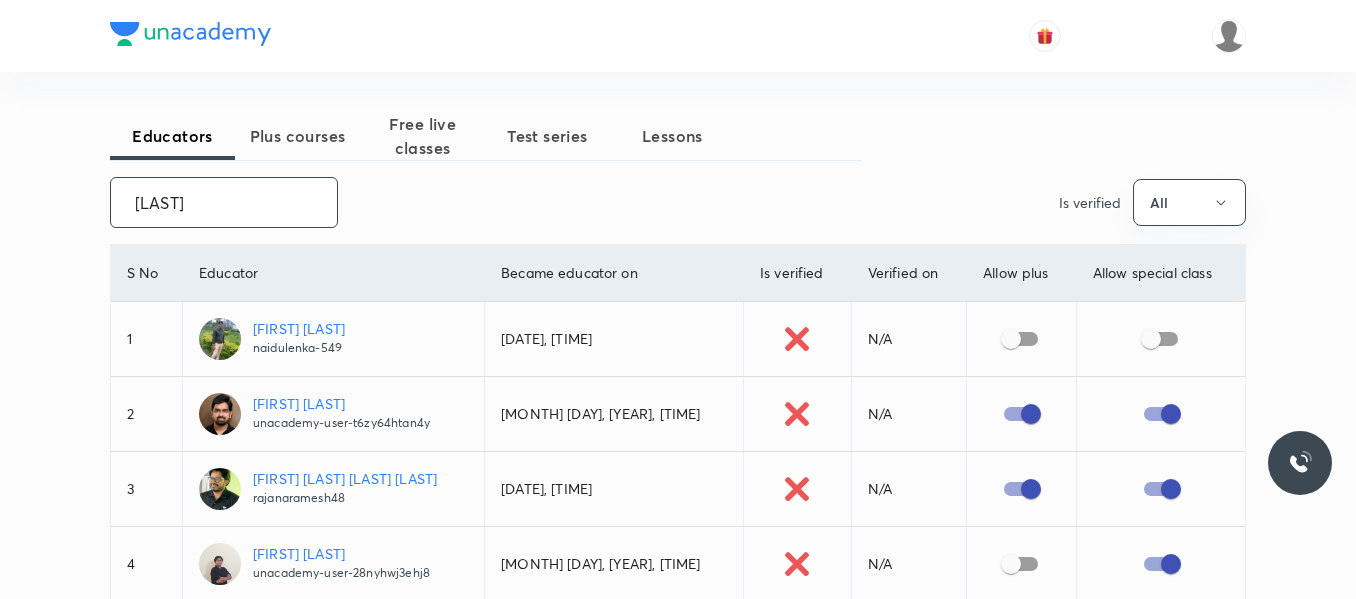 drag, startPoint x: 182, startPoint y: 205, endPoint x: 95, endPoint y: 203, distance: 87.02299 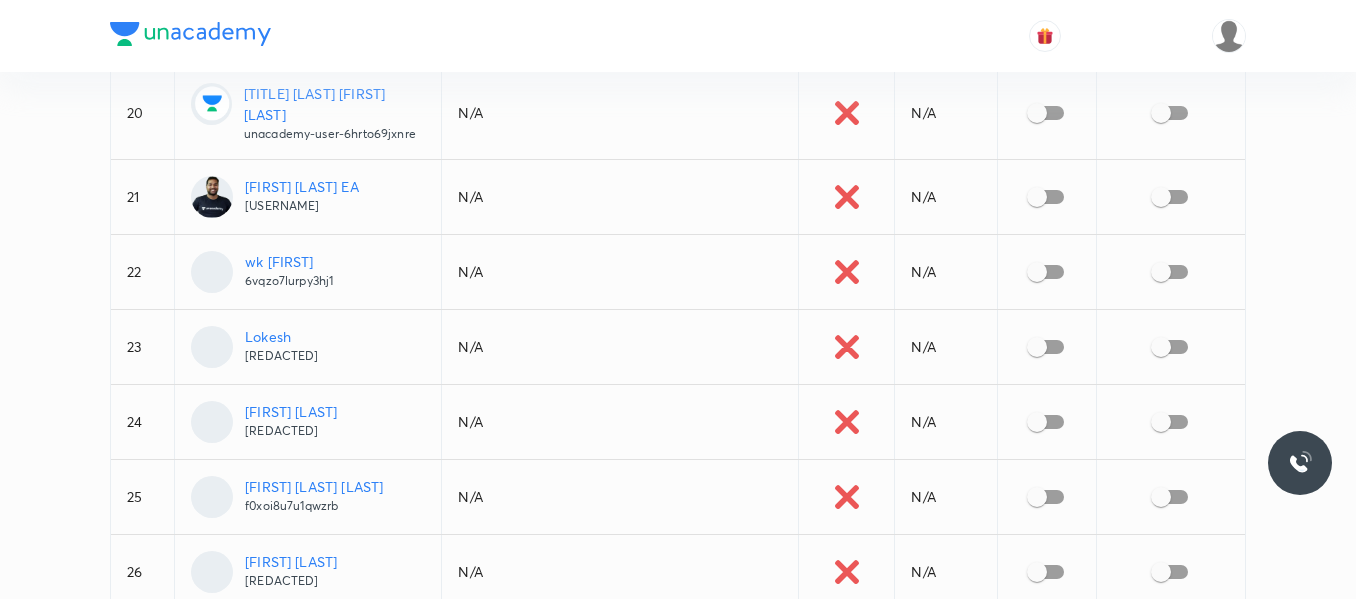 scroll, scrollTop: 1700, scrollLeft: 0, axis: vertical 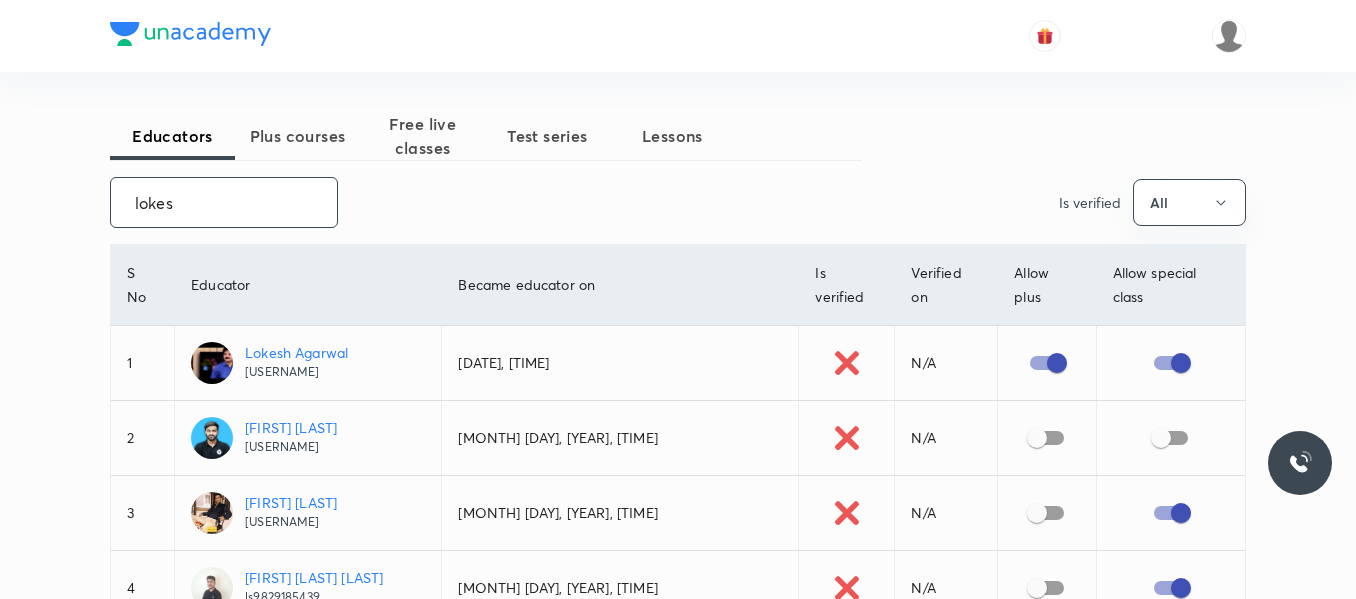 drag, startPoint x: 221, startPoint y: 211, endPoint x: 38, endPoint y: 210, distance: 183.00273 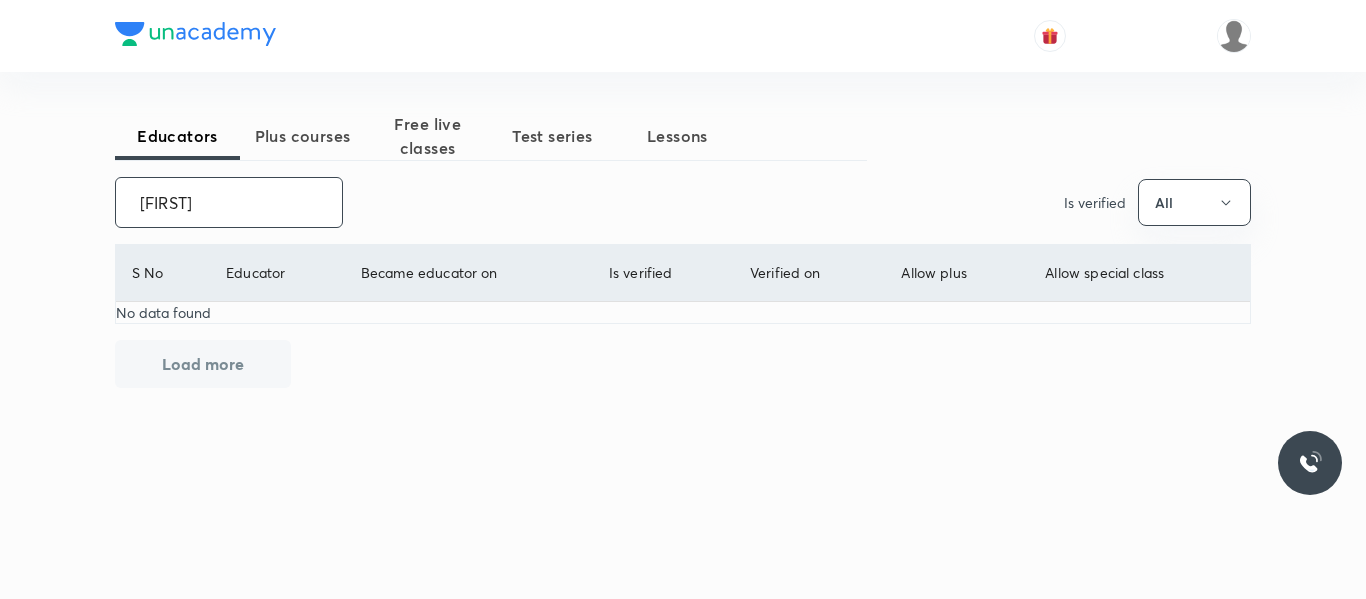drag, startPoint x: 268, startPoint y: 212, endPoint x: 211, endPoint y: 208, distance: 57.14018 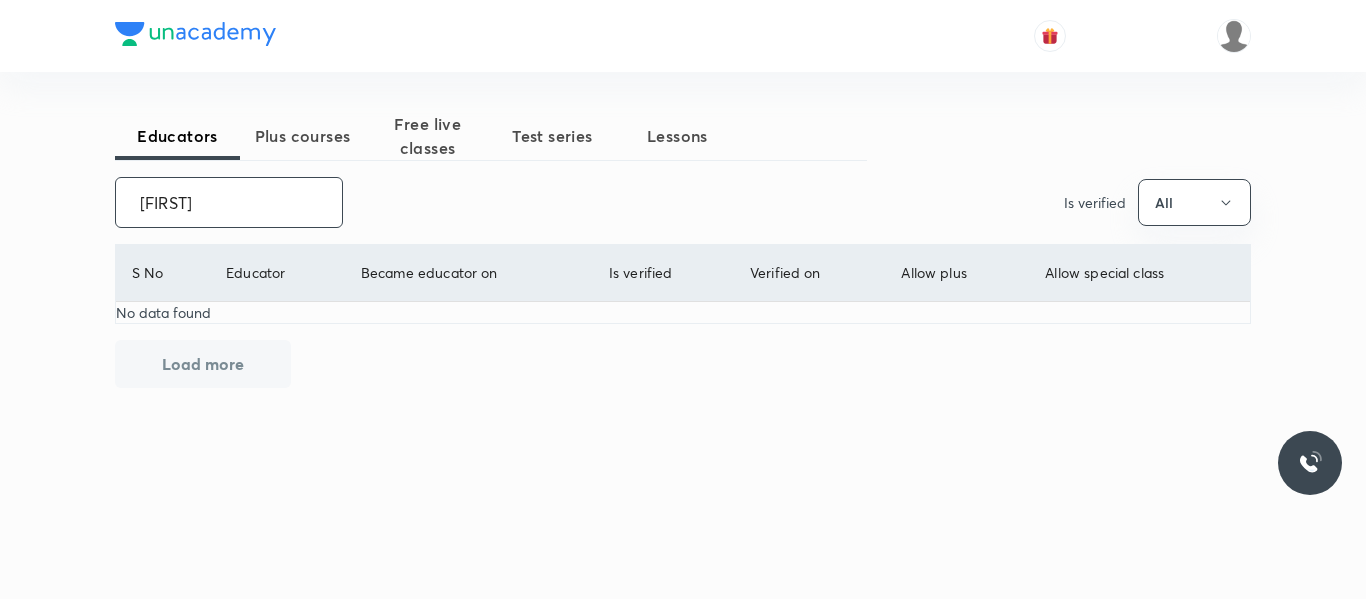 drag, startPoint x: 263, startPoint y: 194, endPoint x: 107, endPoint y: 200, distance: 156.11534 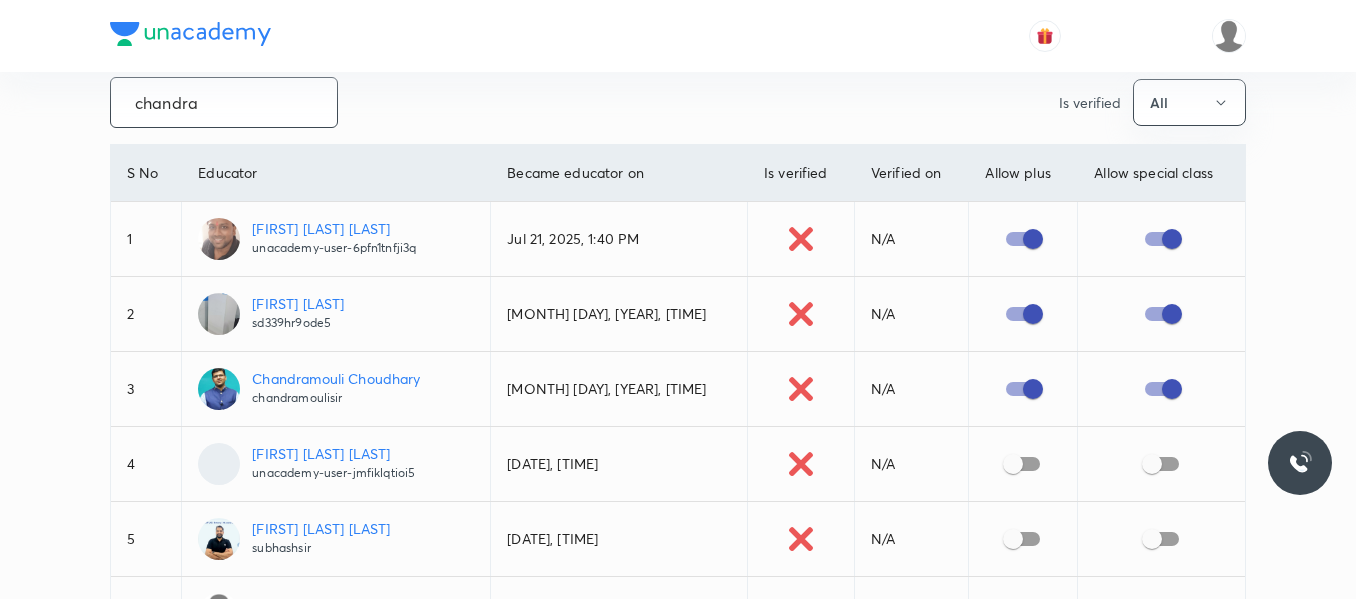 scroll, scrollTop: 0, scrollLeft: 0, axis: both 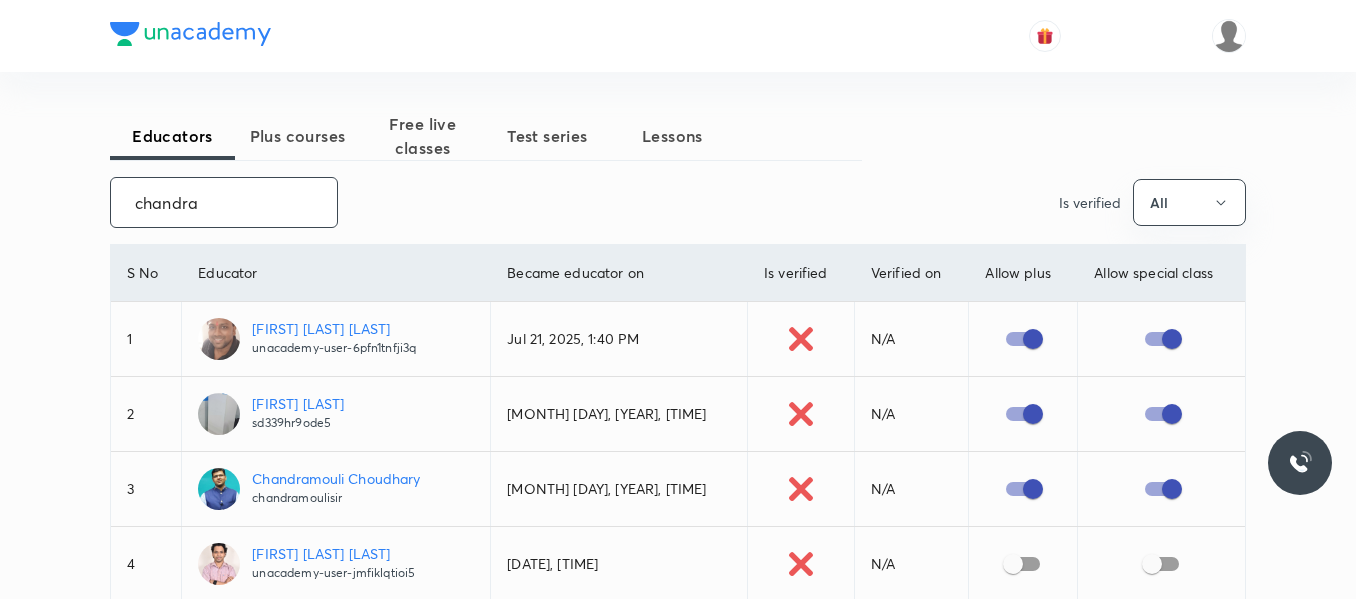 drag, startPoint x: 210, startPoint y: 206, endPoint x: 16, endPoint y: 206, distance: 194 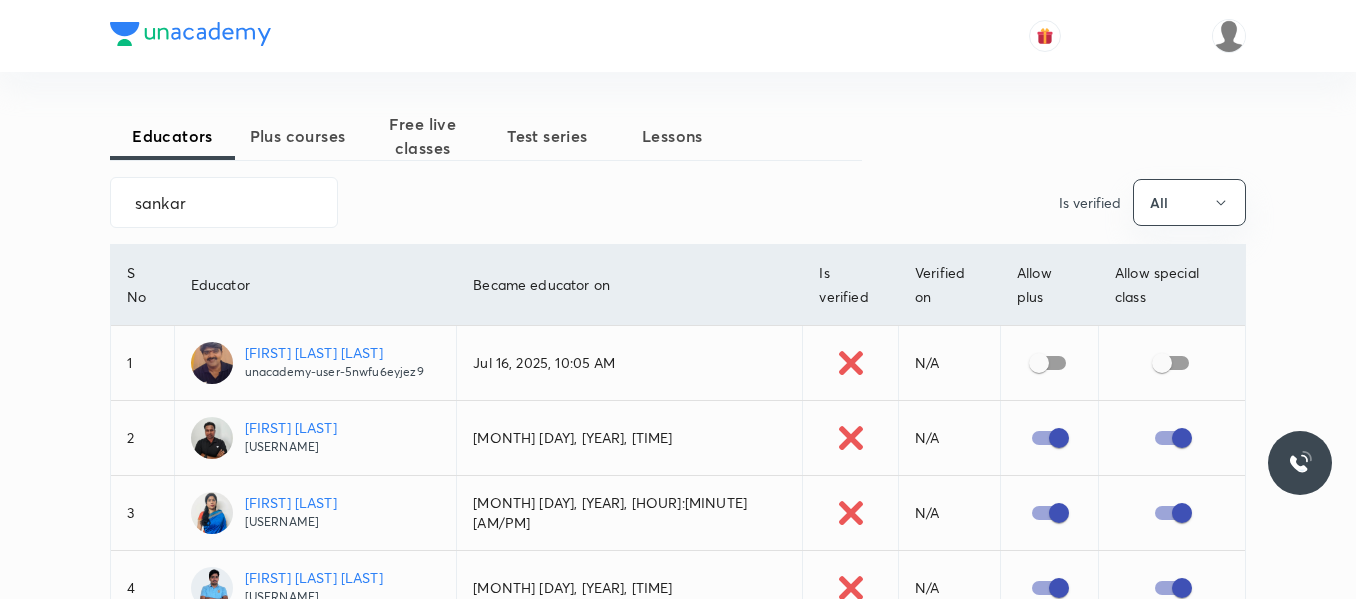 drag, startPoint x: 443, startPoint y: 435, endPoint x: 255, endPoint y: 427, distance: 188.17014 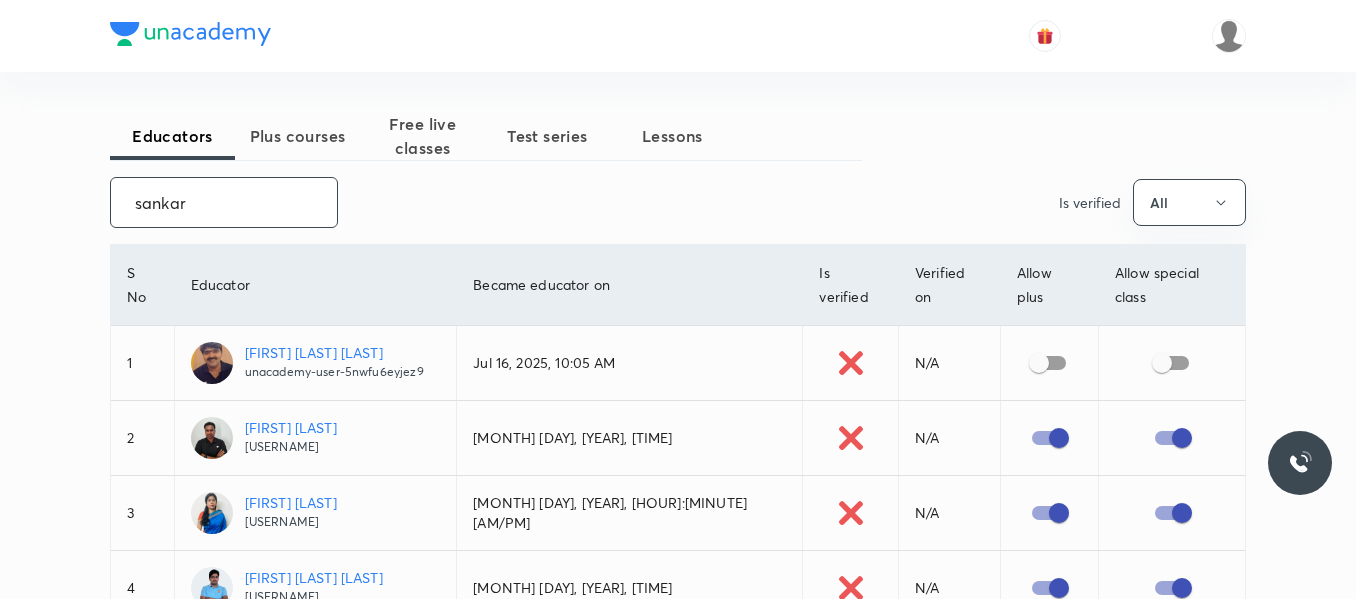 drag, startPoint x: 259, startPoint y: 196, endPoint x: 39, endPoint y: 192, distance: 220.03636 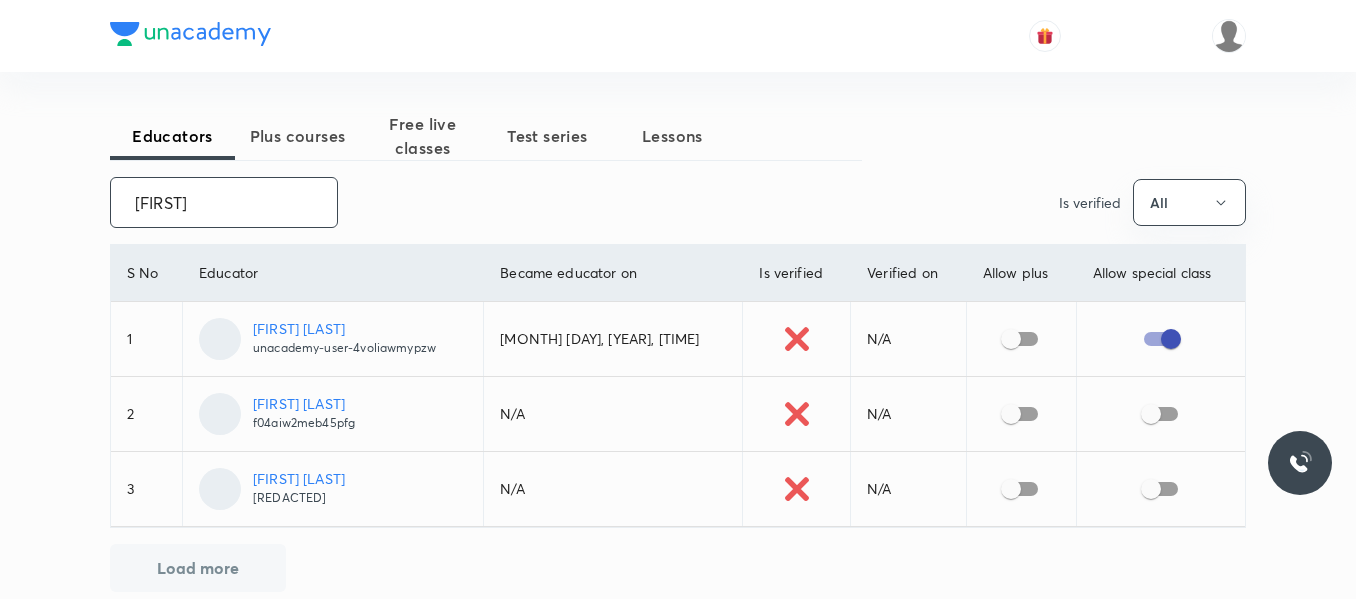 drag, startPoint x: 191, startPoint y: 208, endPoint x: 48, endPoint y: 218, distance: 143.34923 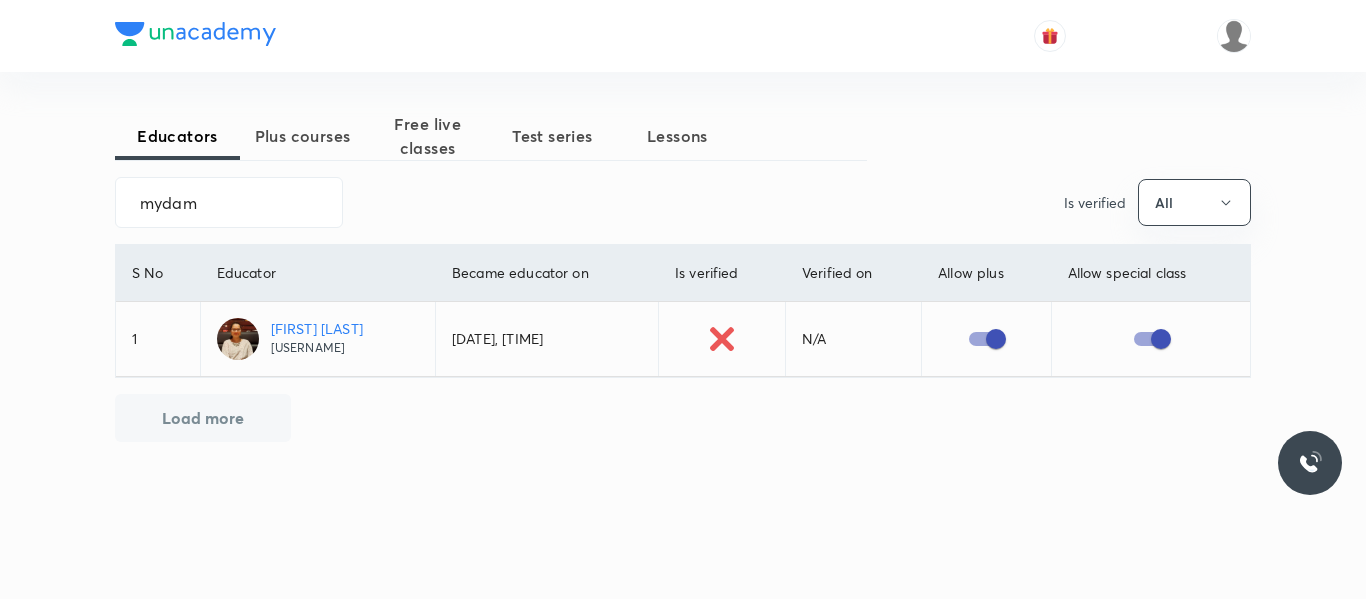 drag, startPoint x: 448, startPoint y: 360, endPoint x: 259, endPoint y: 365, distance: 189.06613 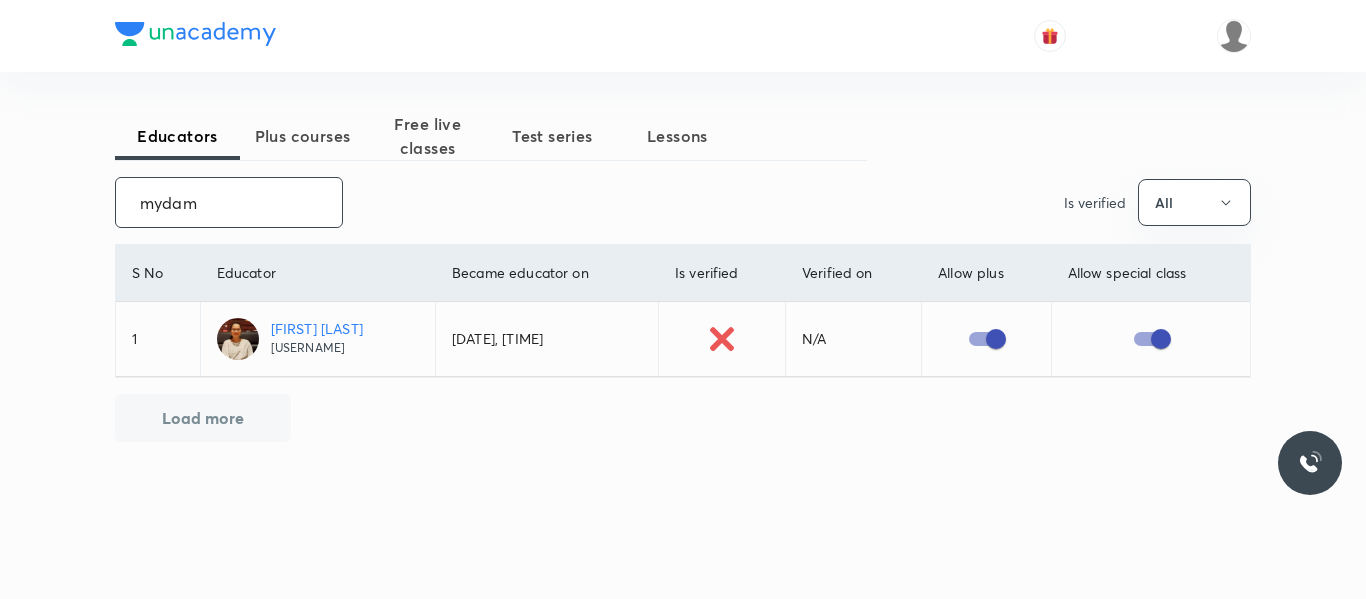 drag, startPoint x: 260, startPoint y: 200, endPoint x: 79, endPoint y: 207, distance: 181.13531 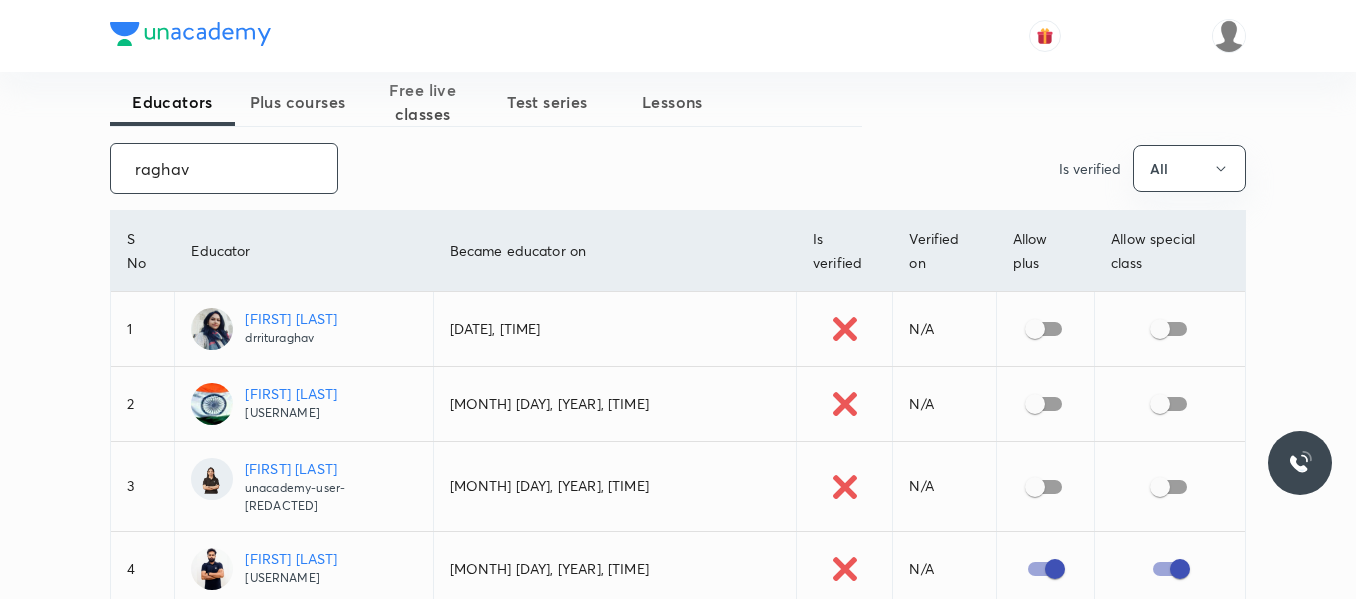 scroll, scrollTop: 0, scrollLeft: 0, axis: both 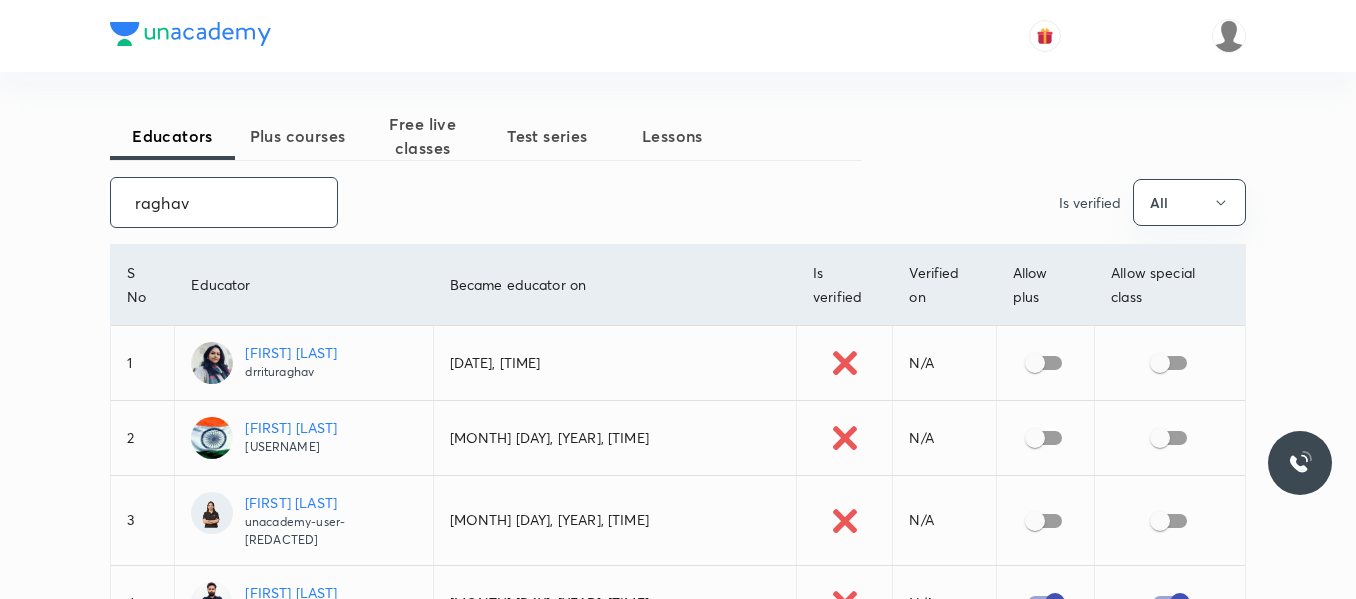 drag, startPoint x: 219, startPoint y: 217, endPoint x: 78, endPoint y: 221, distance: 141.05673 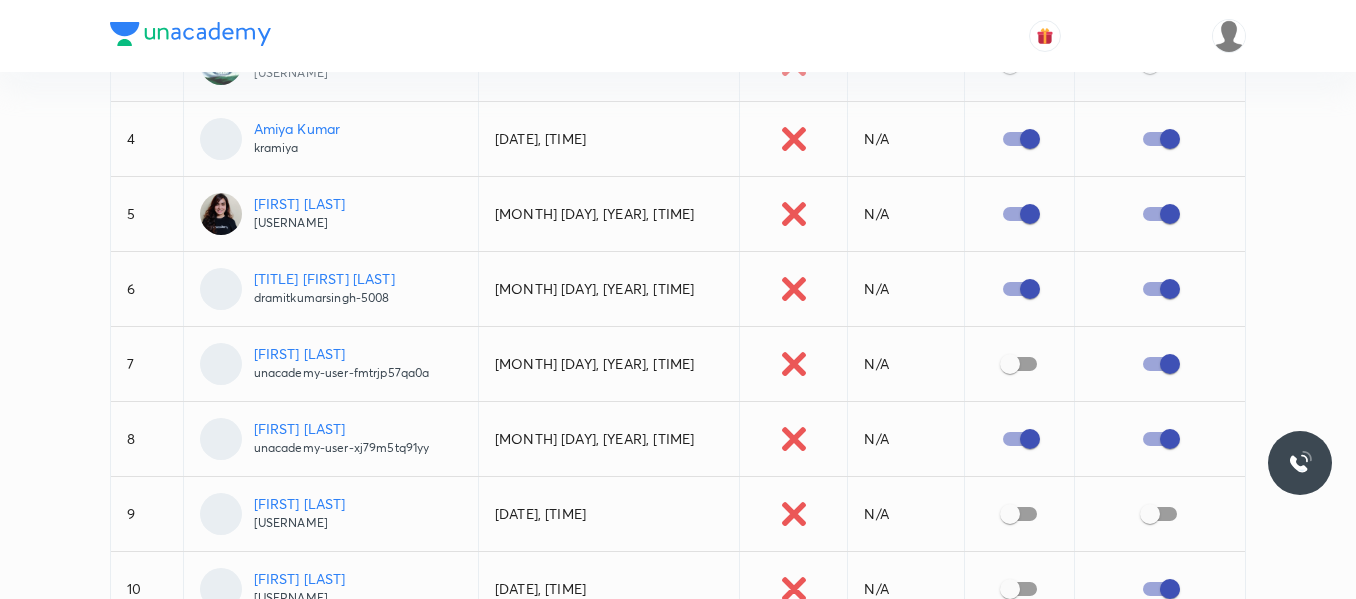scroll, scrollTop: 500, scrollLeft: 0, axis: vertical 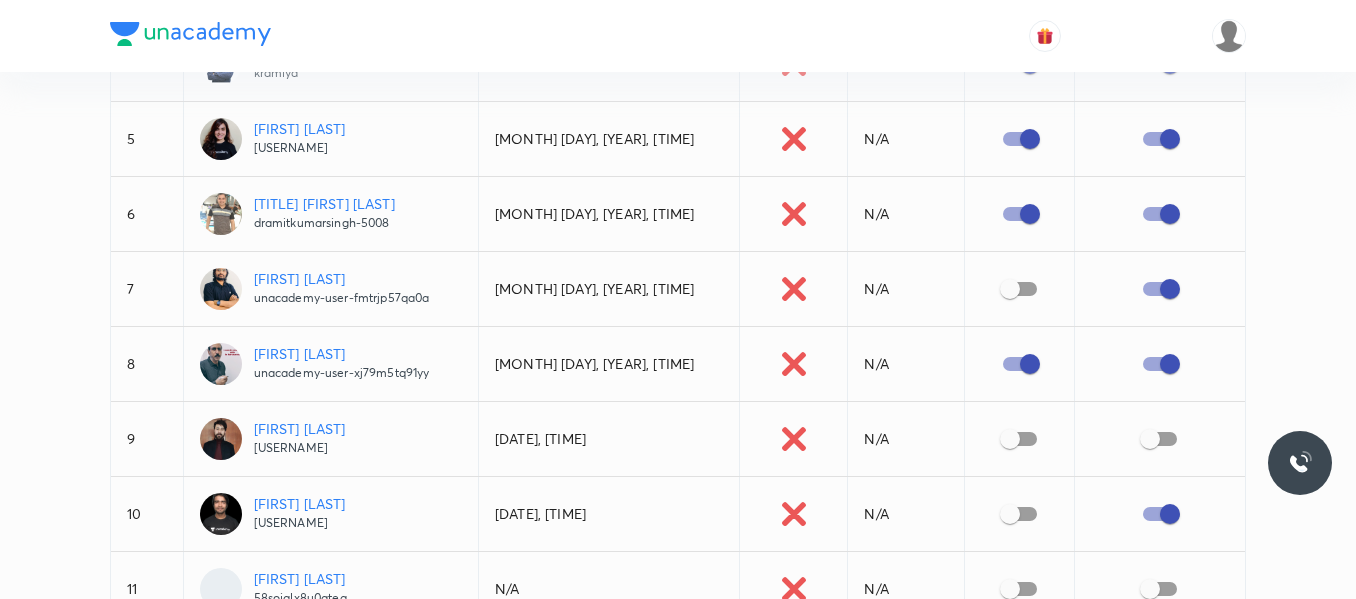 type on "rami" 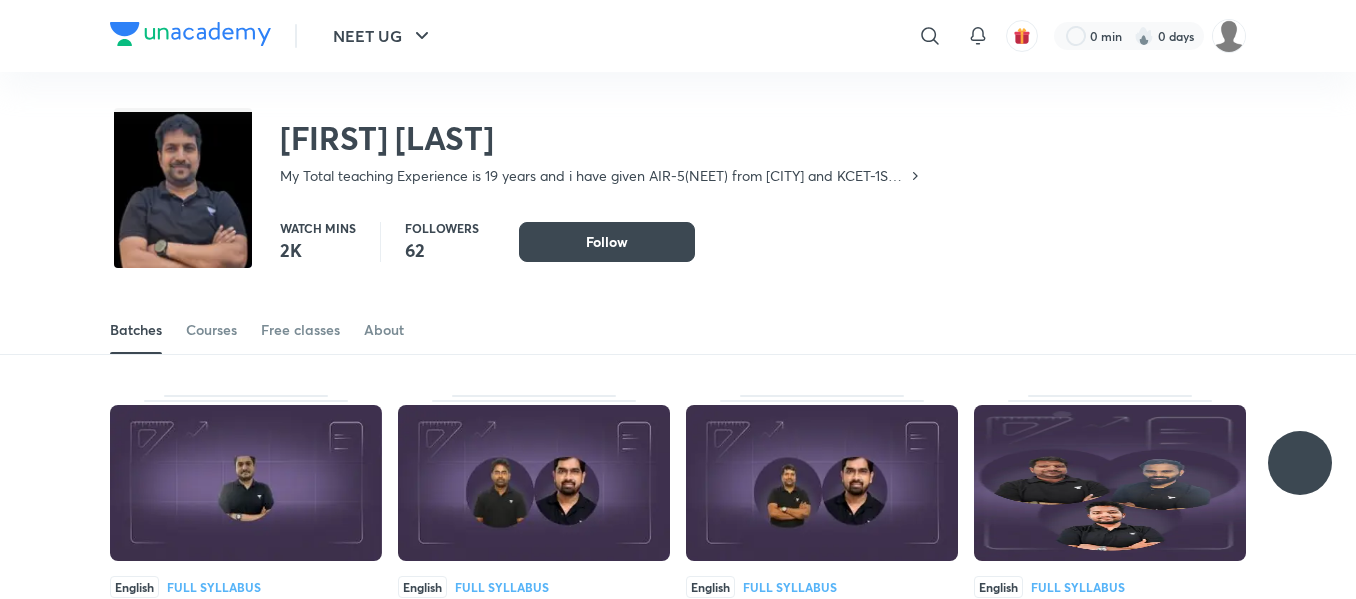 scroll, scrollTop: 0, scrollLeft: 0, axis: both 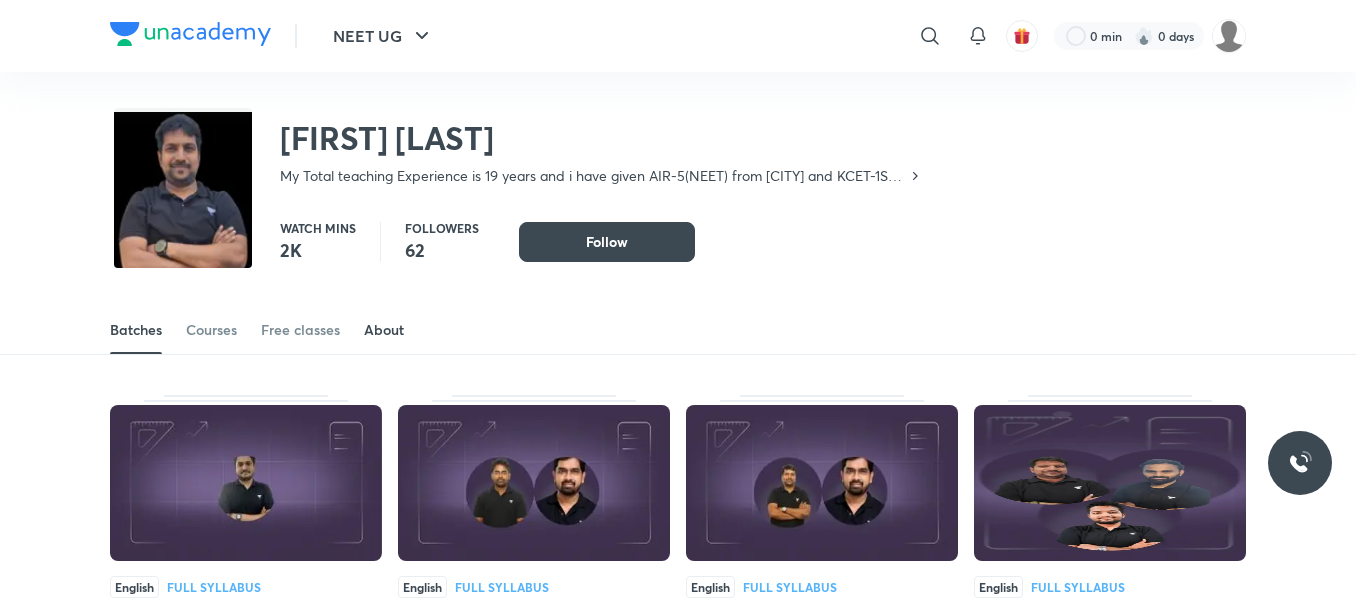 click on "About" at bounding box center [384, 330] 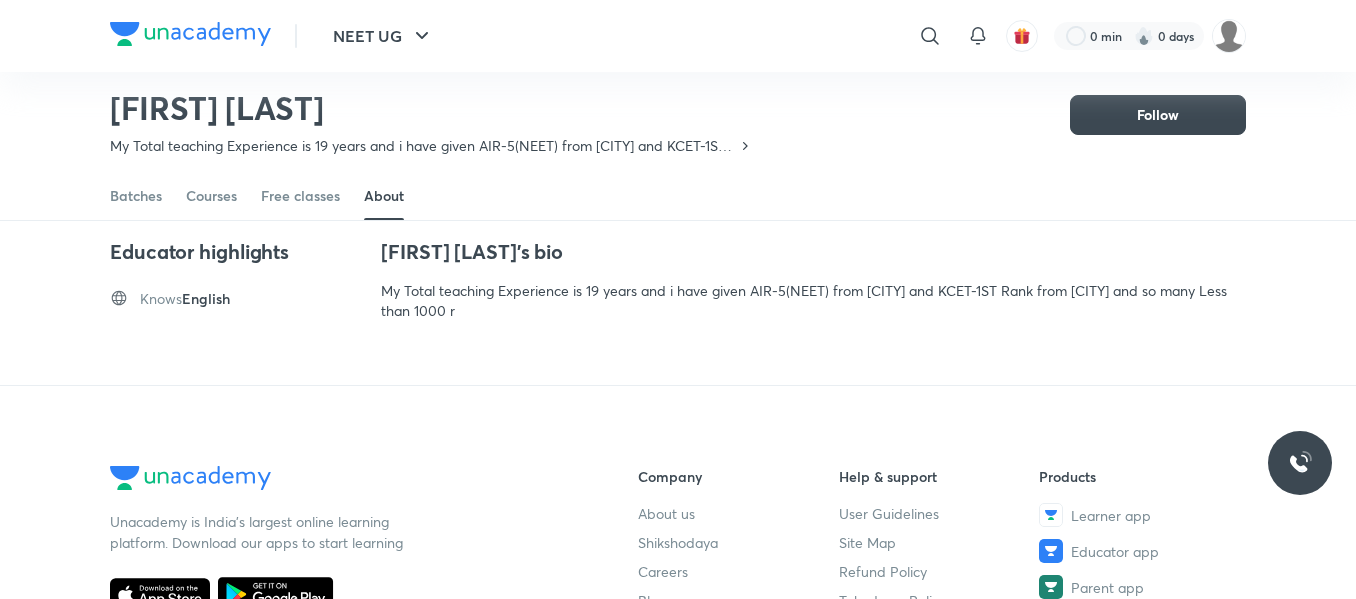 scroll, scrollTop: 0, scrollLeft: 0, axis: both 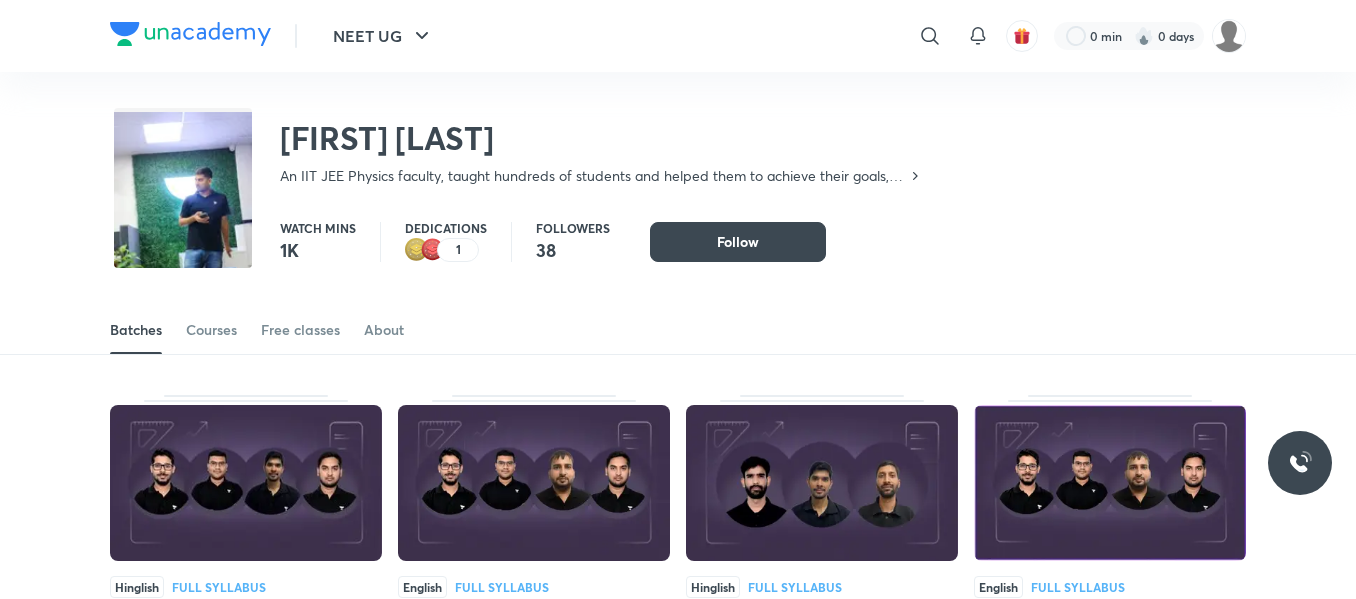 click at bounding box center (183, 234) 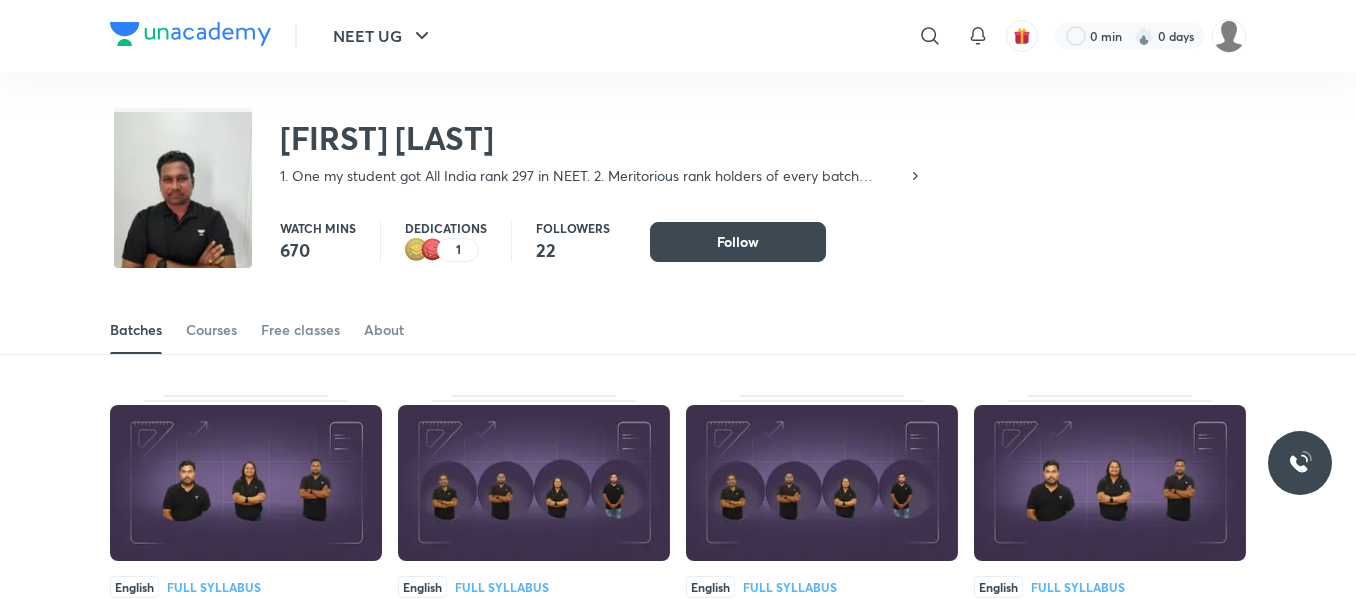 scroll, scrollTop: 0, scrollLeft: 0, axis: both 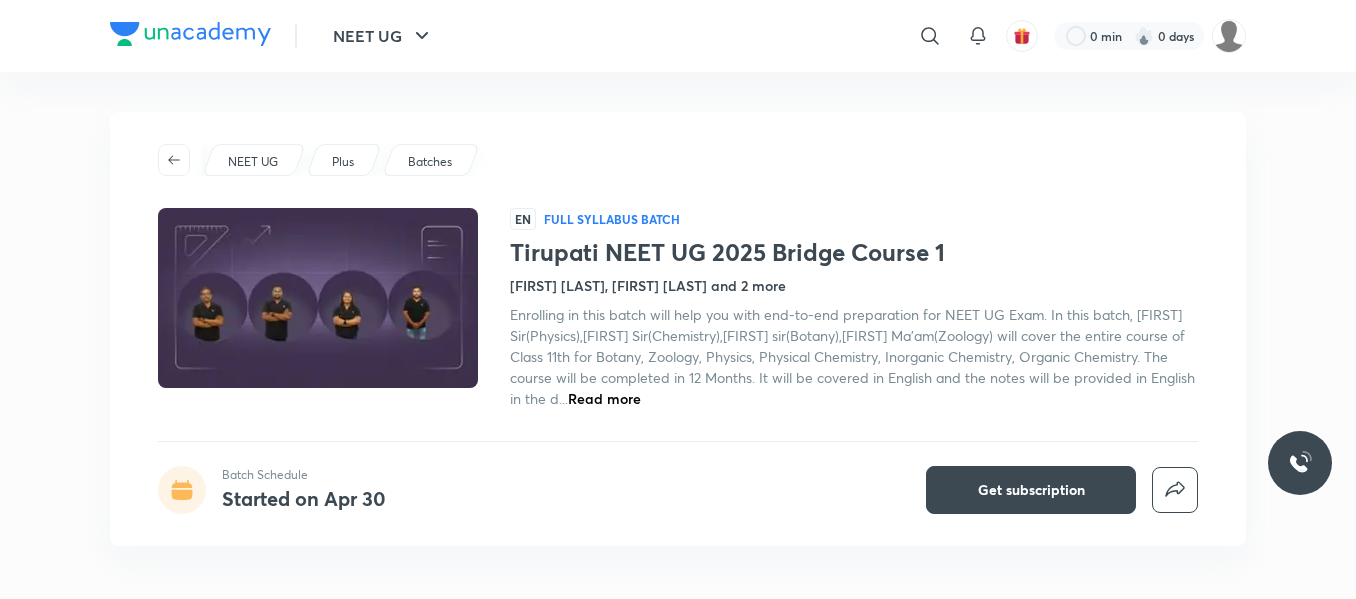 click at bounding box center [318, 298] 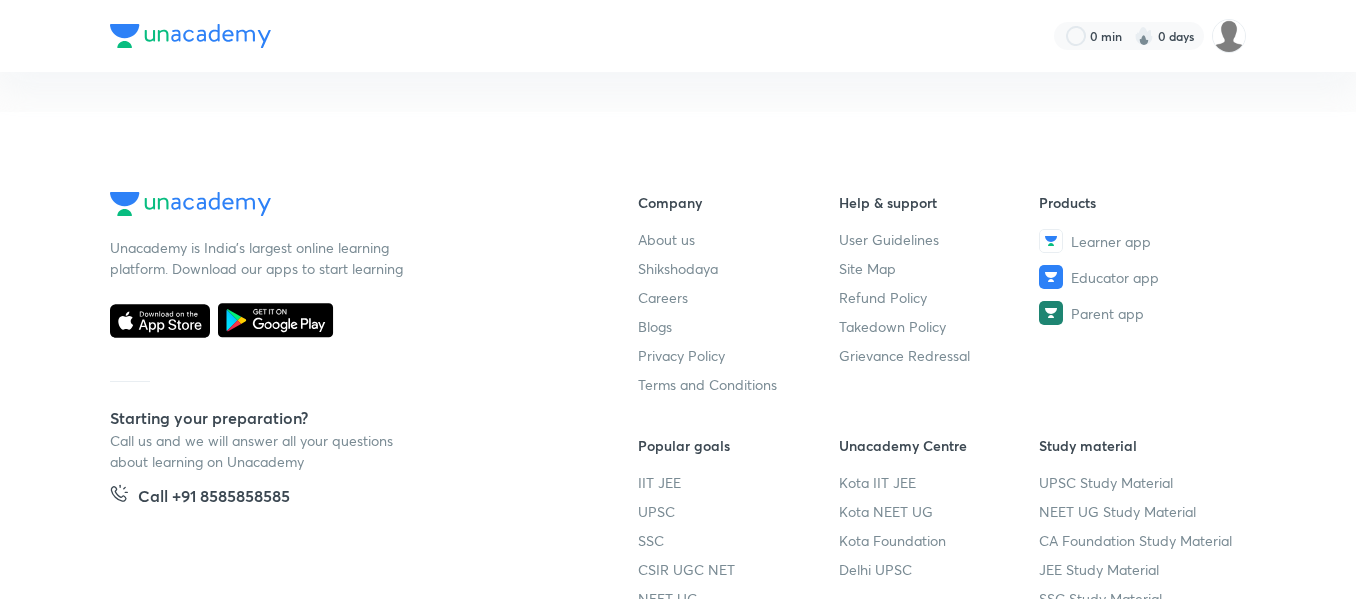 scroll, scrollTop: 0, scrollLeft: 0, axis: both 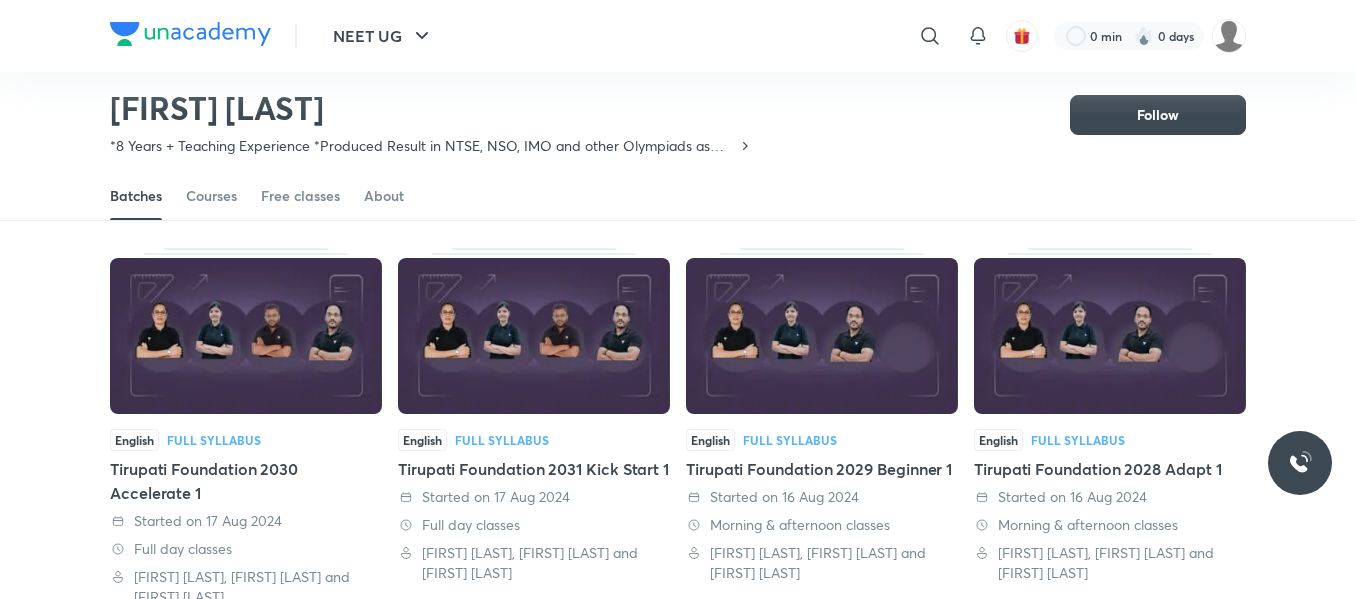 click at bounding box center (534, 336) 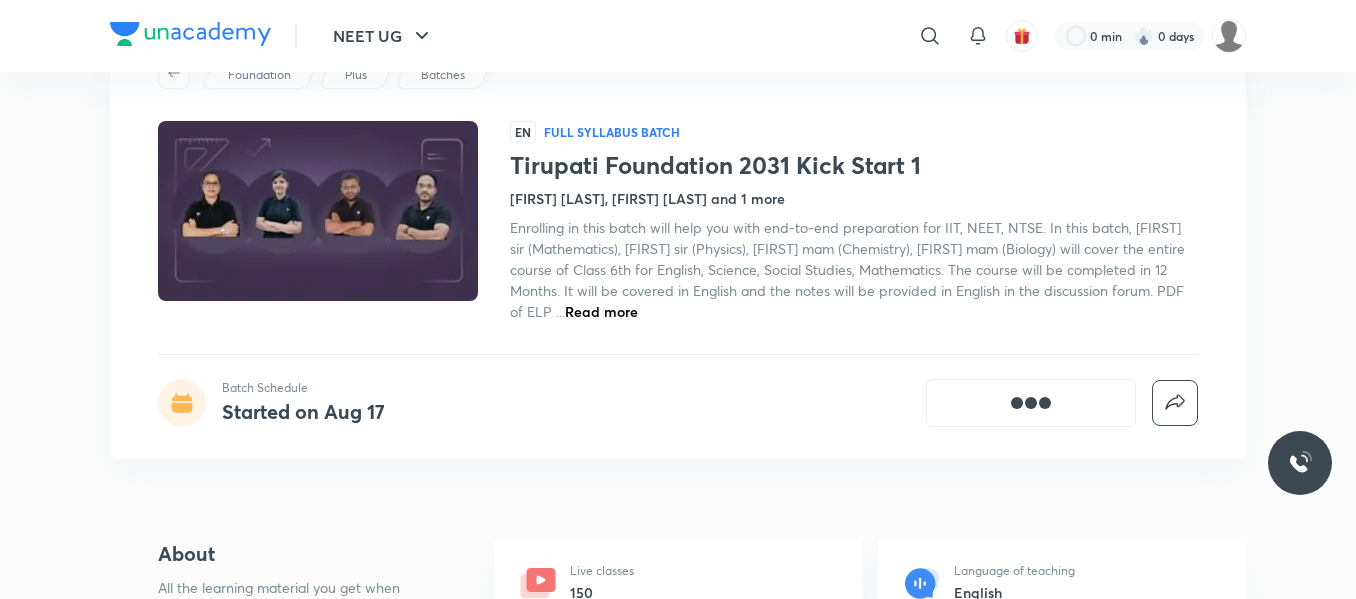 scroll, scrollTop: 0, scrollLeft: 0, axis: both 